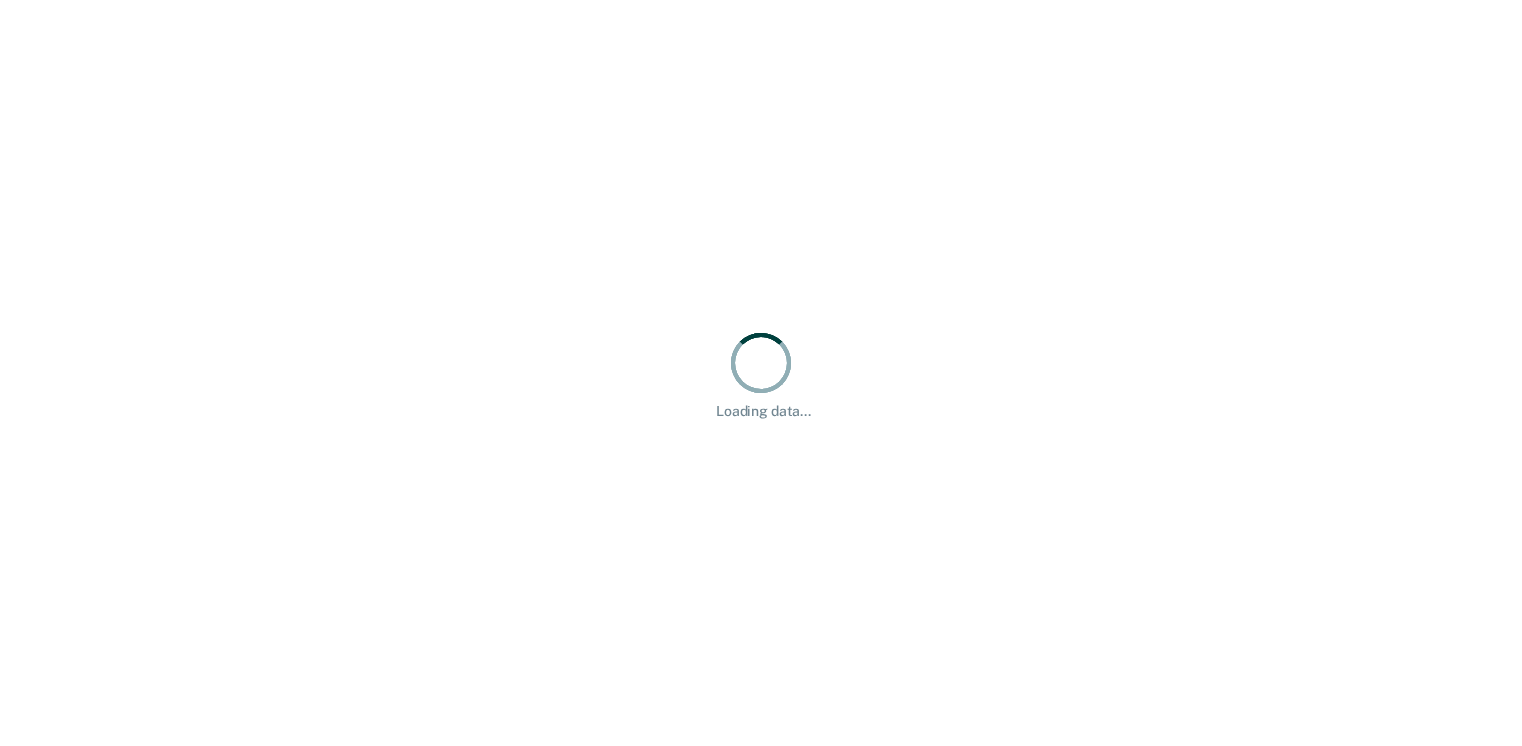 scroll, scrollTop: 0, scrollLeft: 0, axis: both 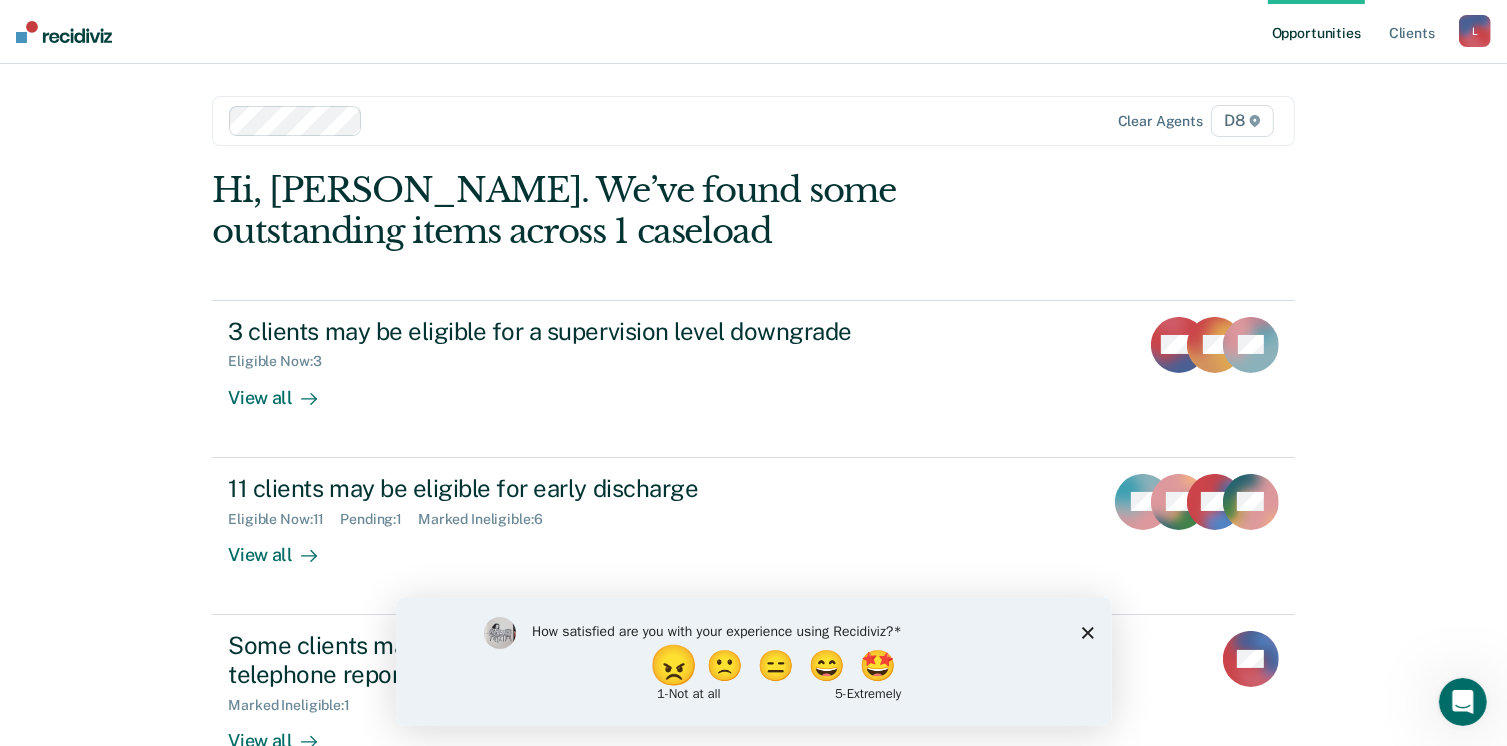 click on "😠" at bounding box center (675, 665) 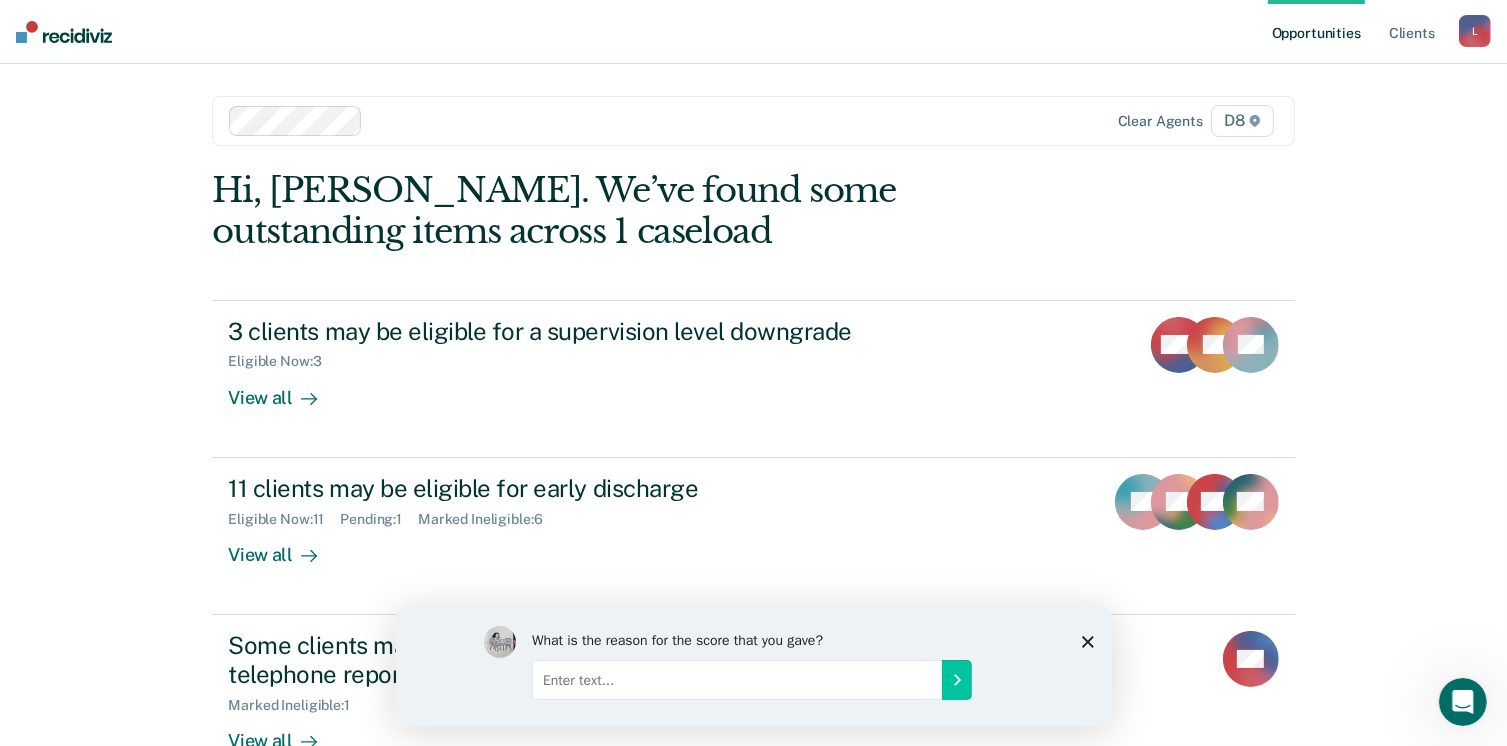 click 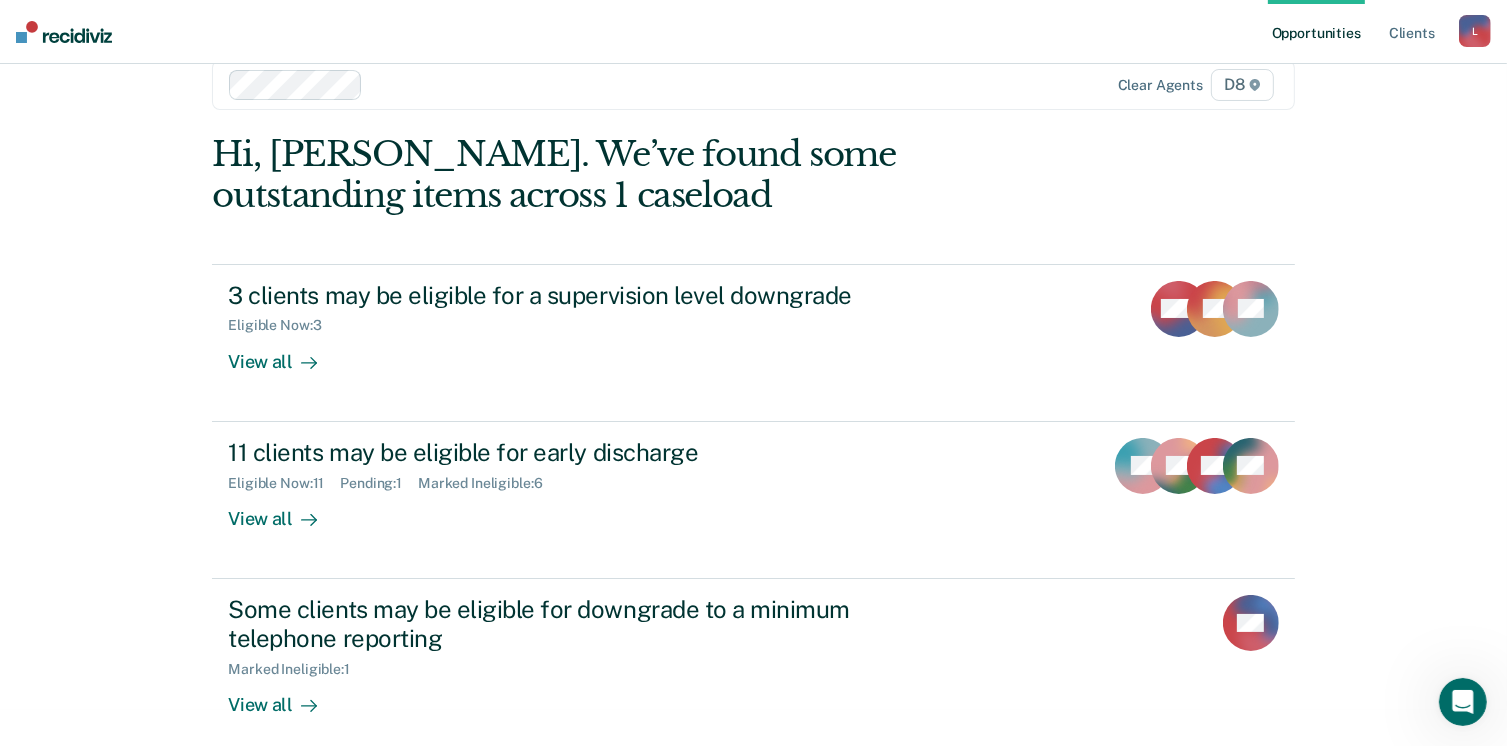 scroll, scrollTop: 53, scrollLeft: 0, axis: vertical 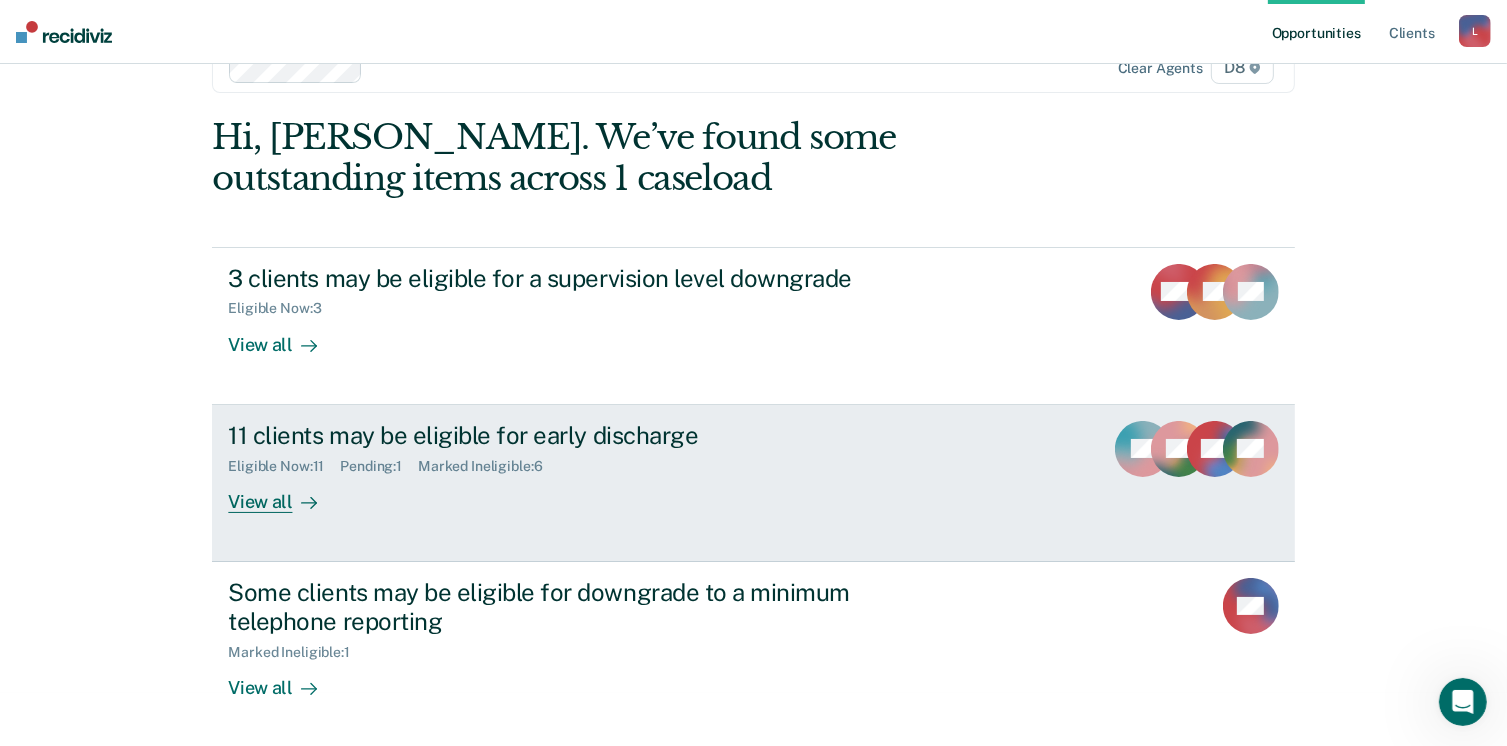 click on "Eligible Now :  11 Pending :  1 Marked Ineligible :  6" at bounding box center (579, 462) 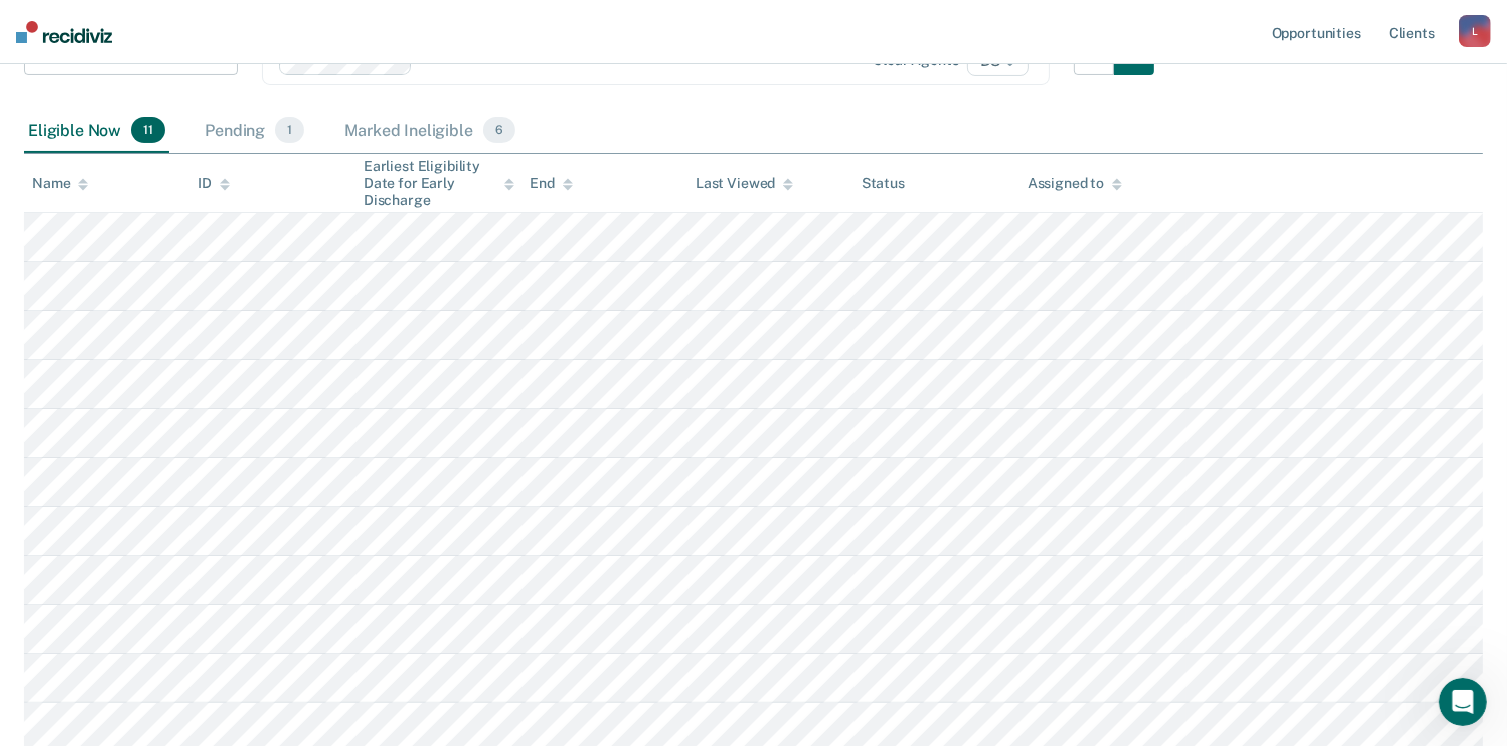 scroll, scrollTop: 300, scrollLeft: 0, axis: vertical 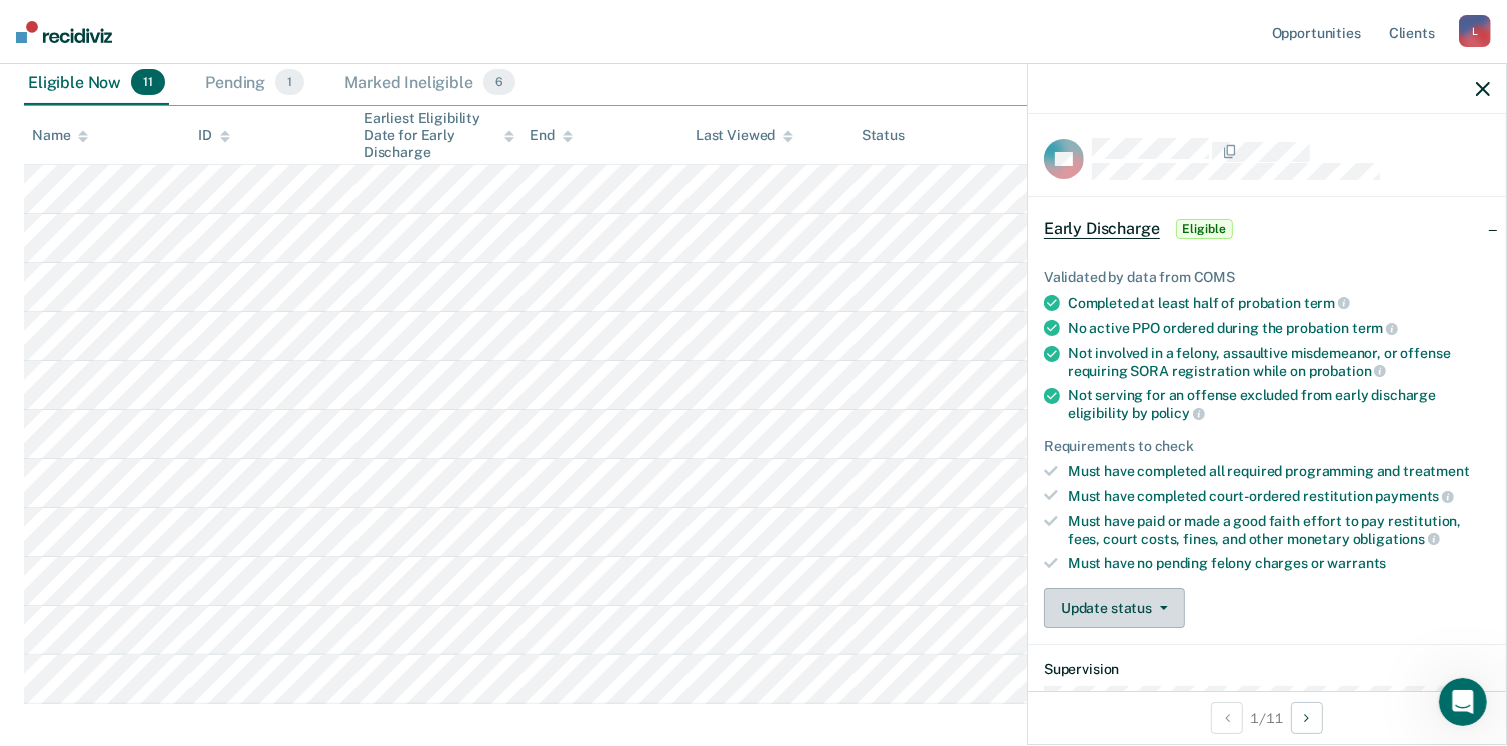 click on "Update status" at bounding box center [1114, 608] 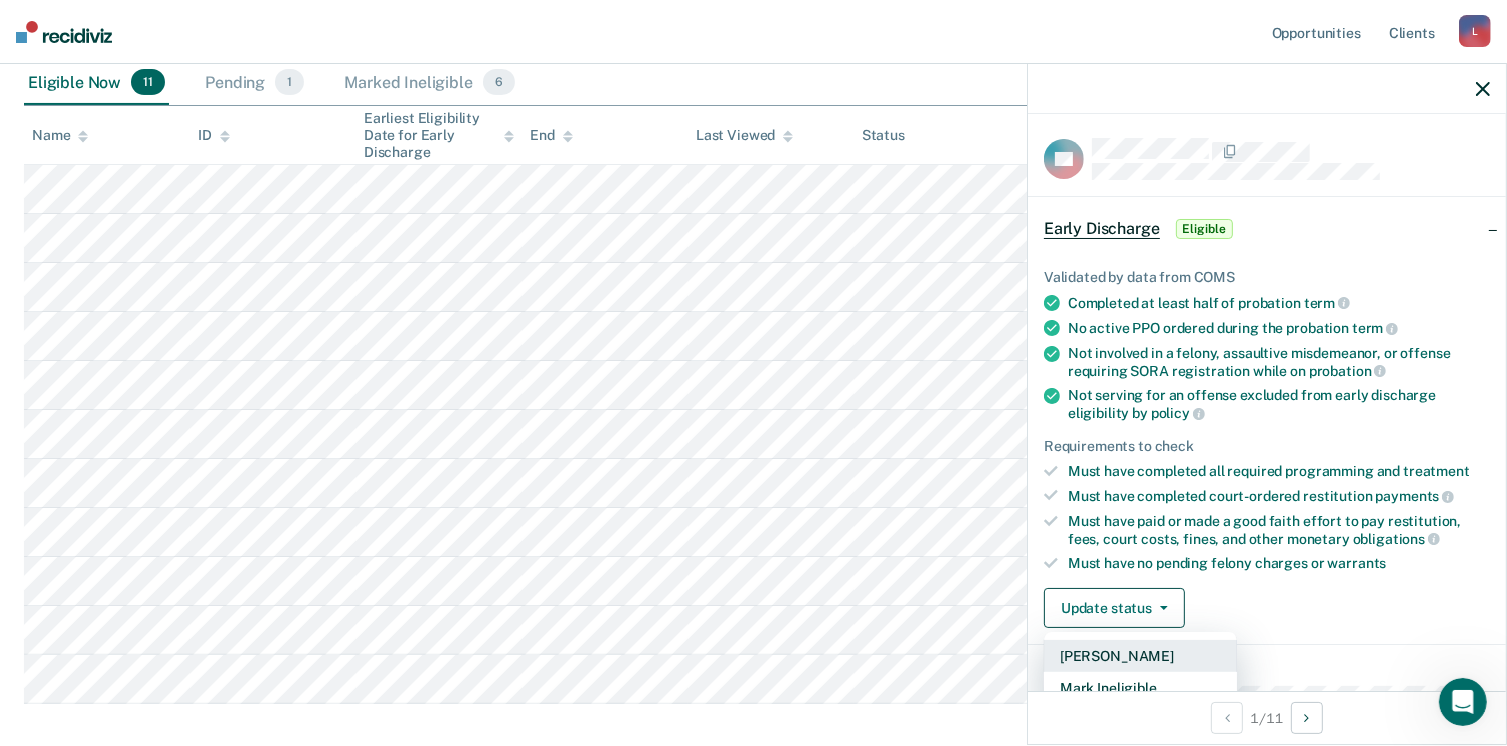 scroll, scrollTop: 100, scrollLeft: 0, axis: vertical 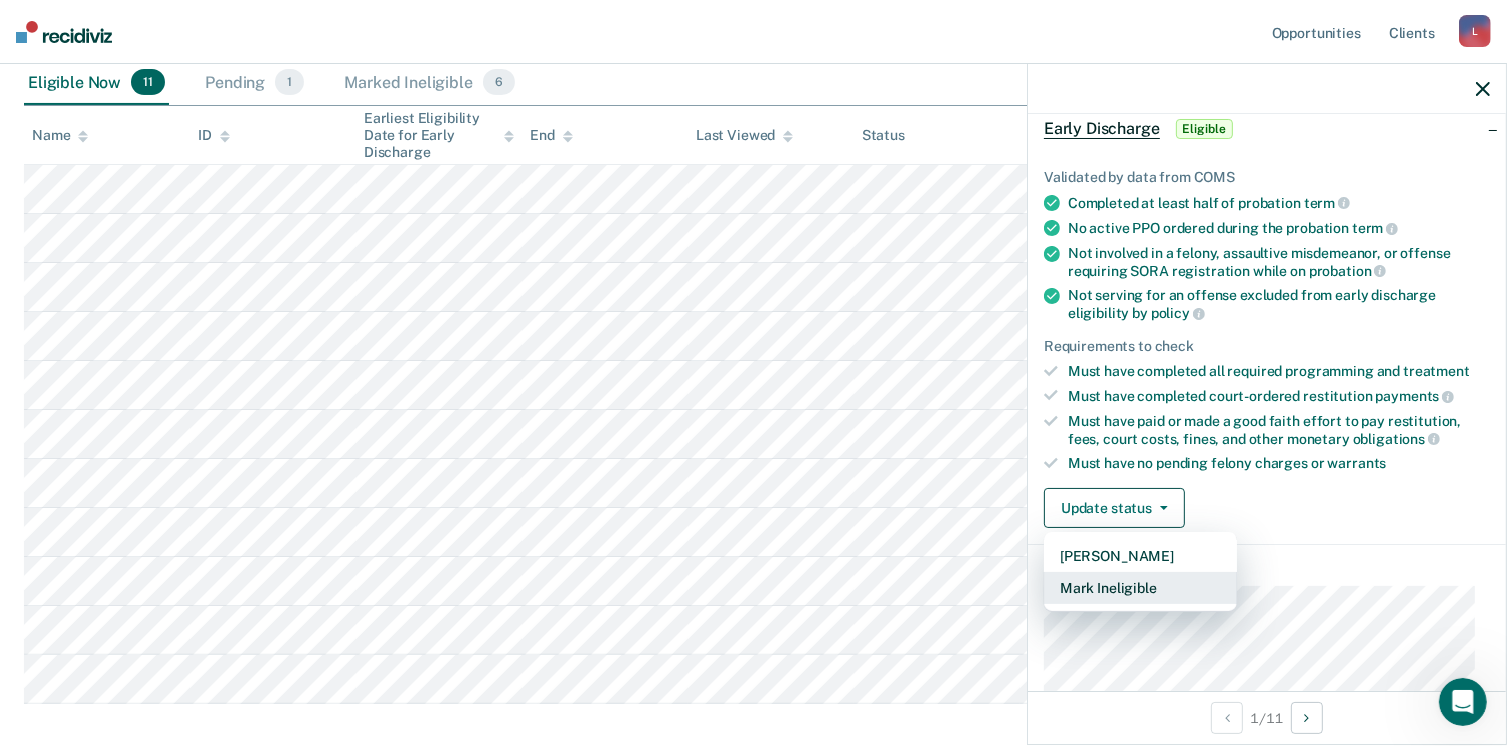 click on "Mark Ineligible" at bounding box center [1140, 588] 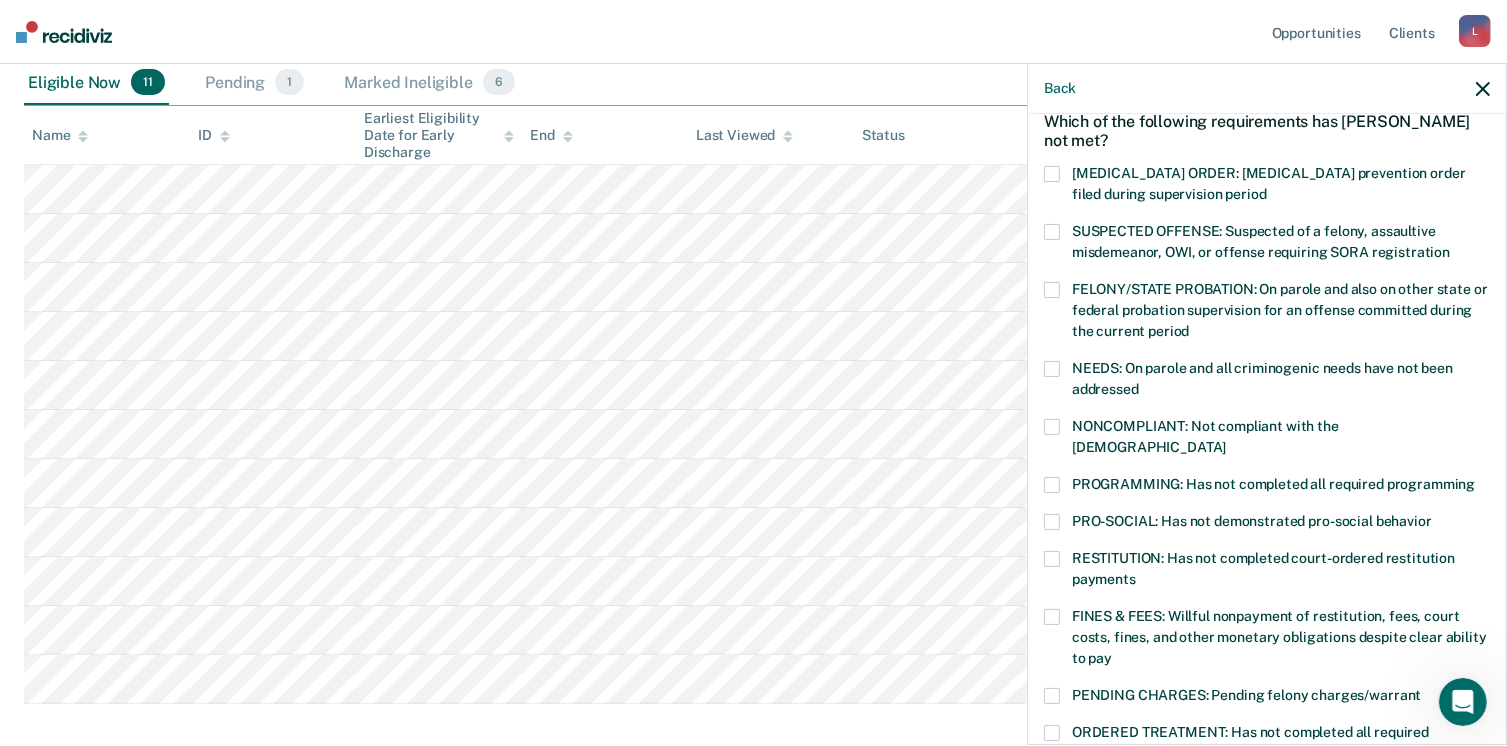 click at bounding box center (1052, 427) 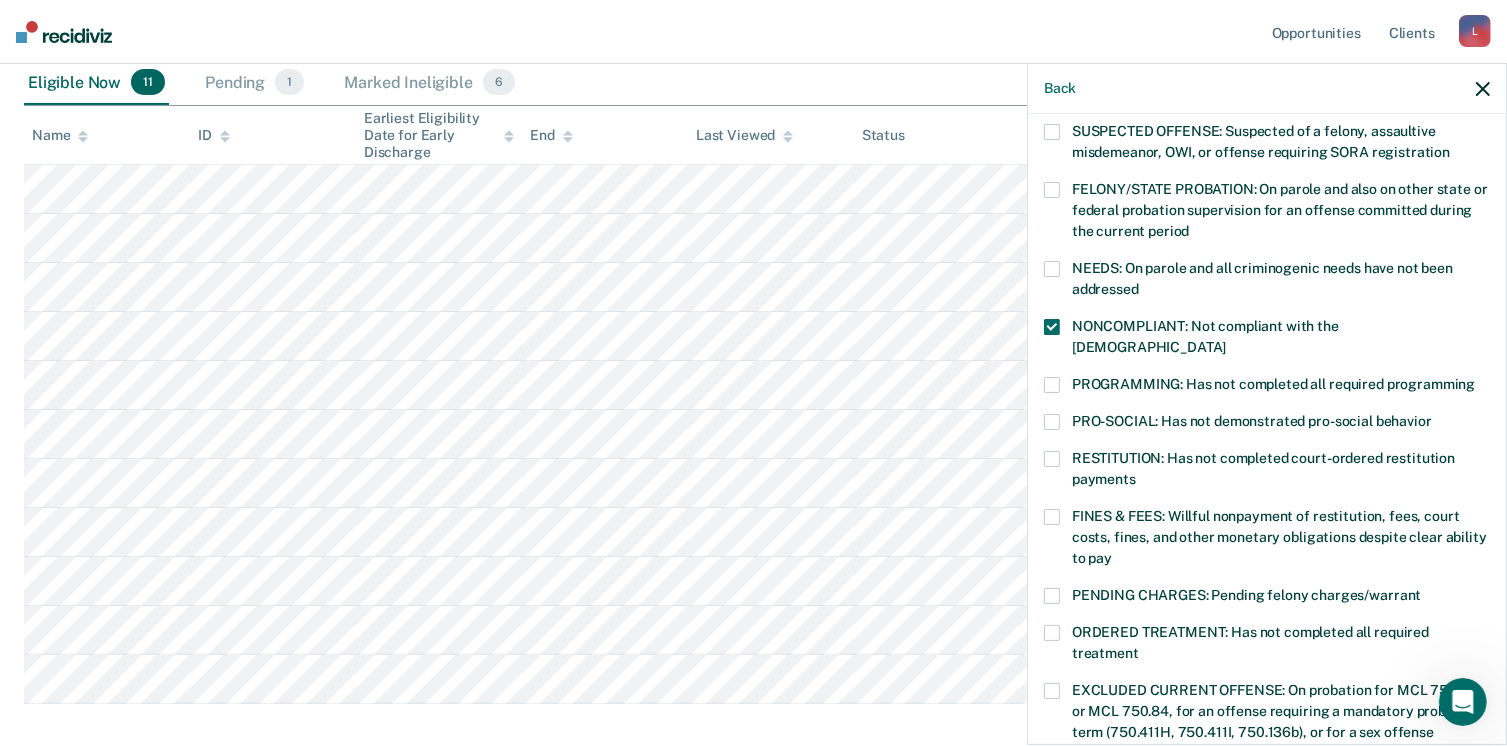 scroll, scrollTop: 0, scrollLeft: 0, axis: both 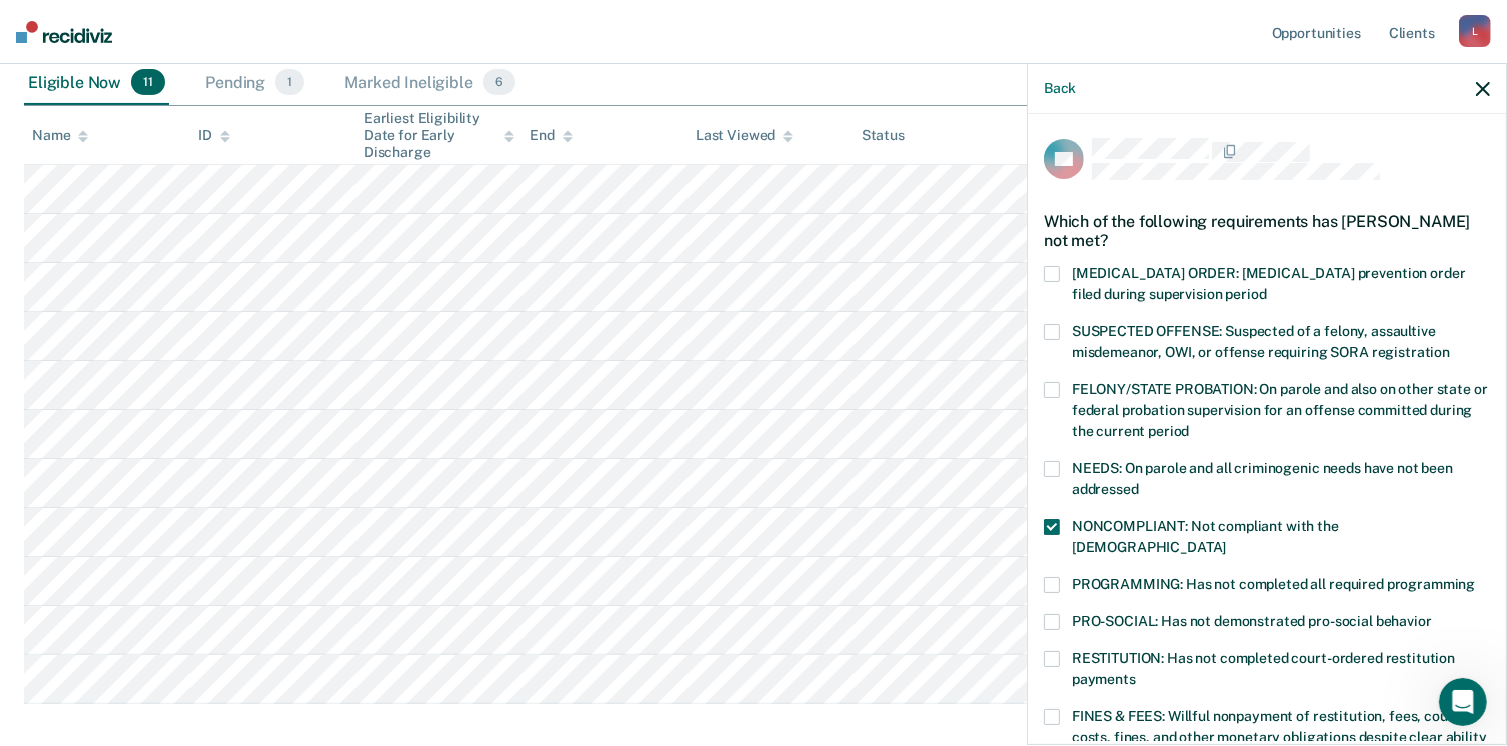 click at bounding box center [1052, 527] 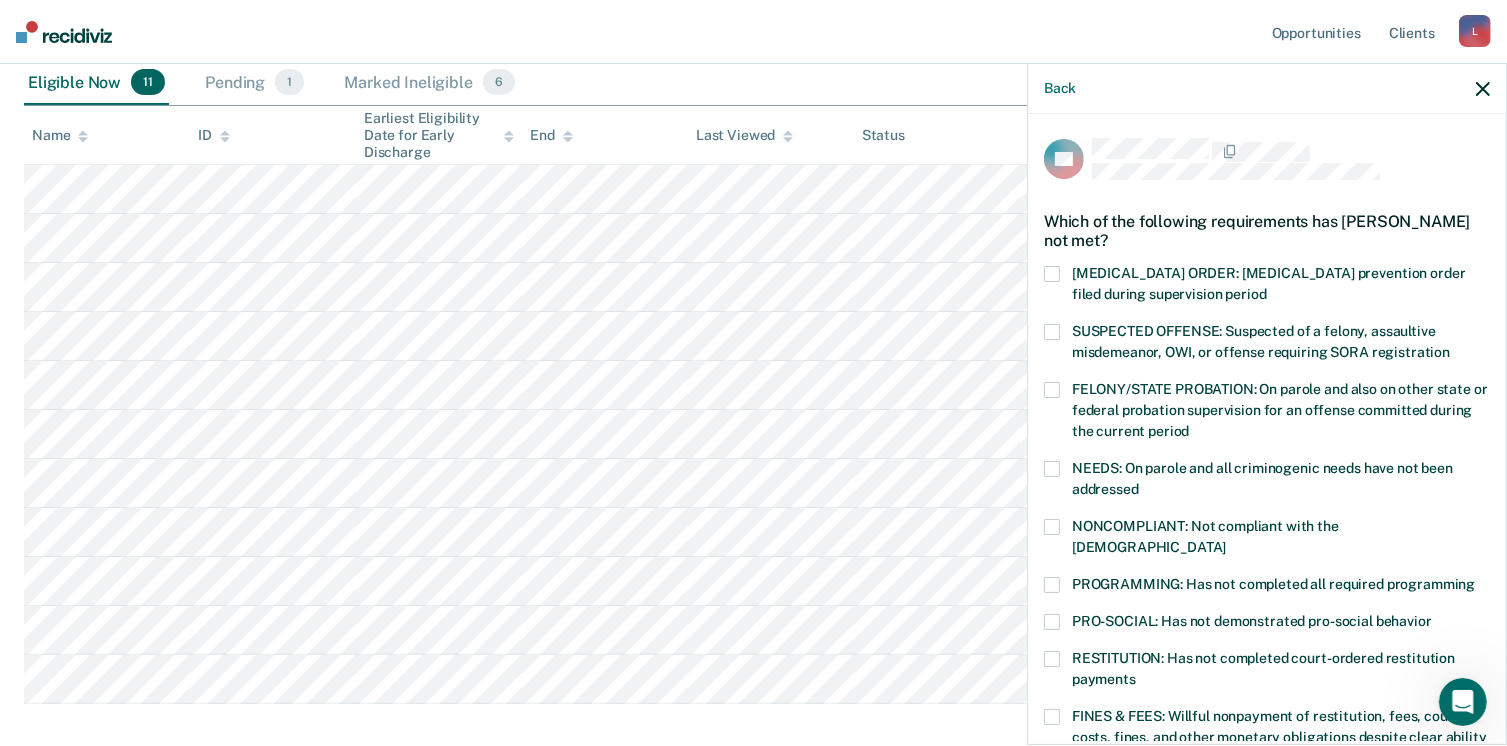 click 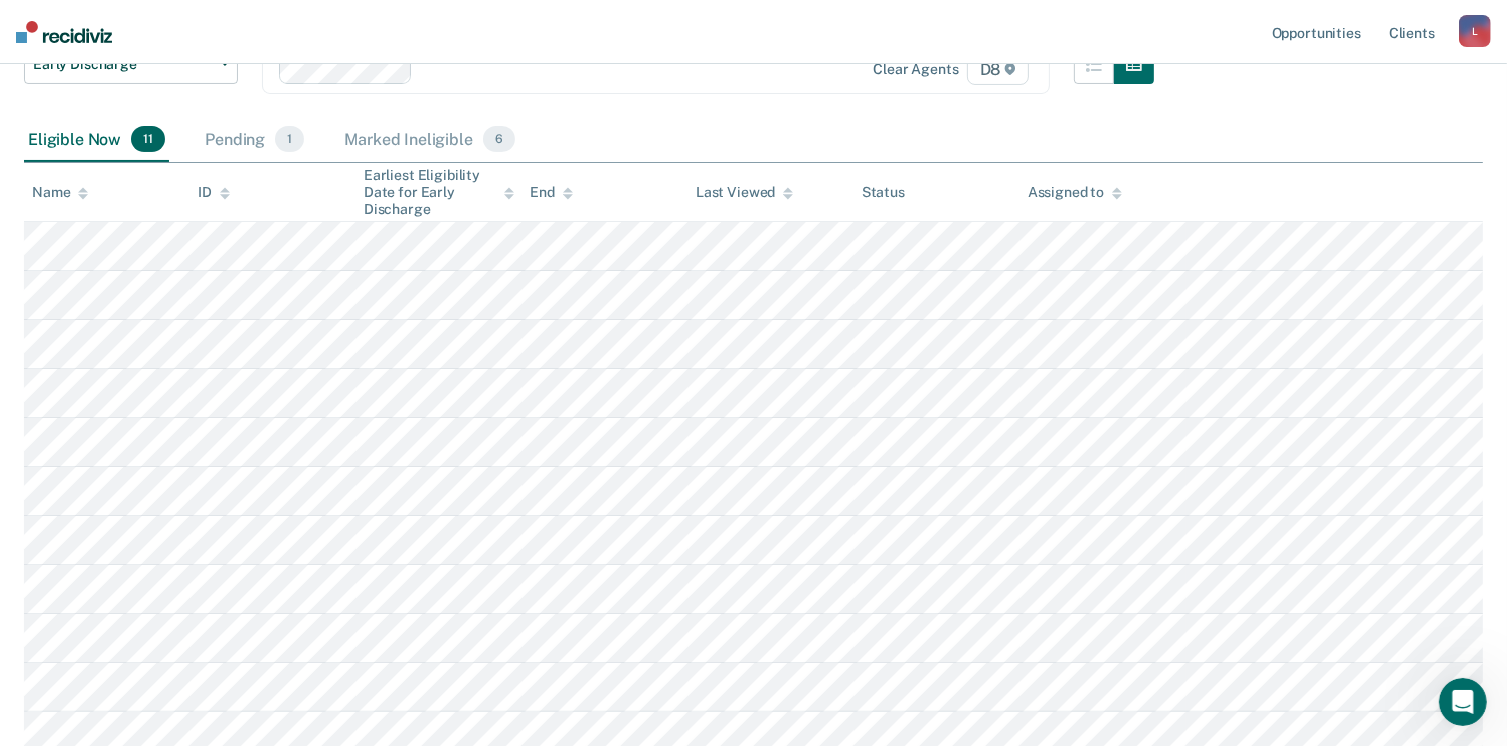 scroll, scrollTop: 300, scrollLeft: 0, axis: vertical 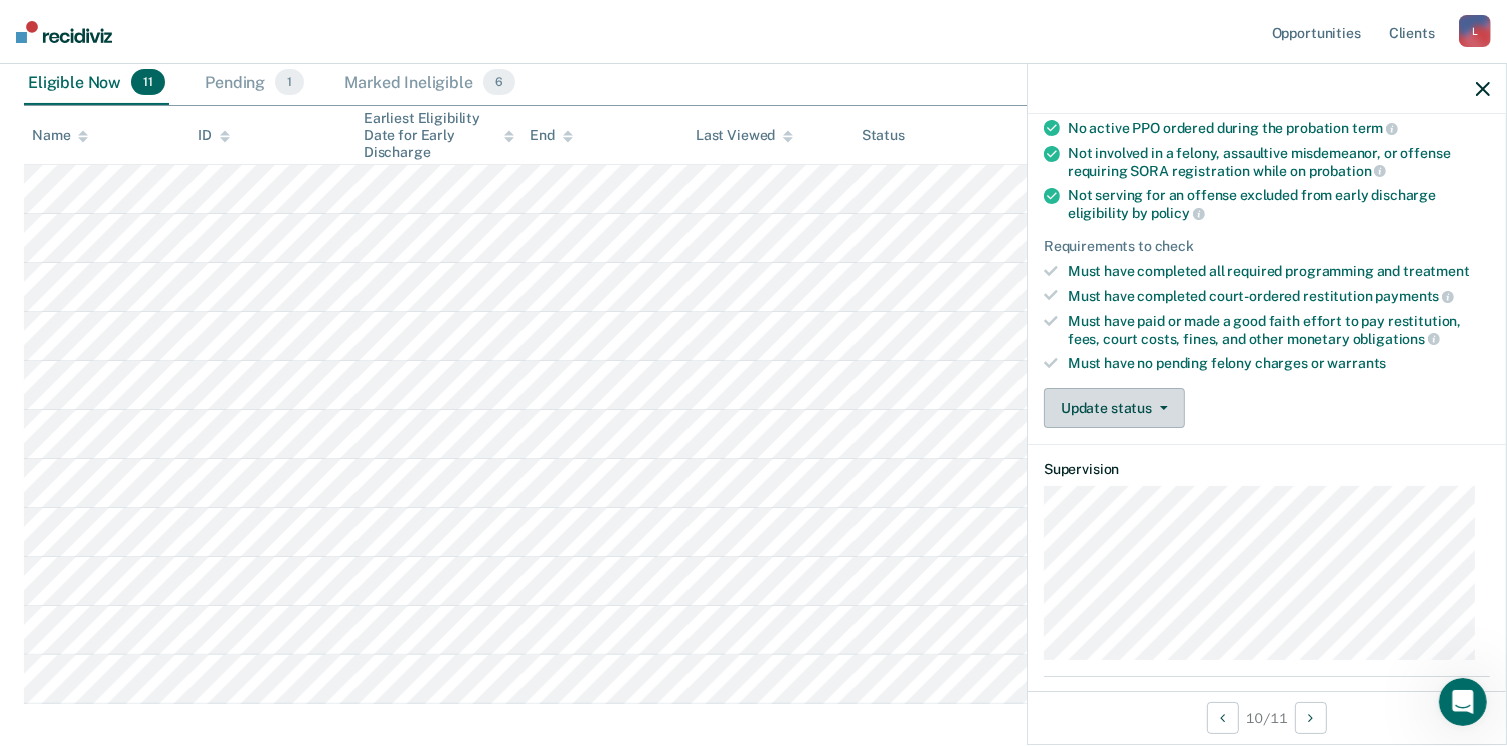 click on "Update status" at bounding box center [1114, 408] 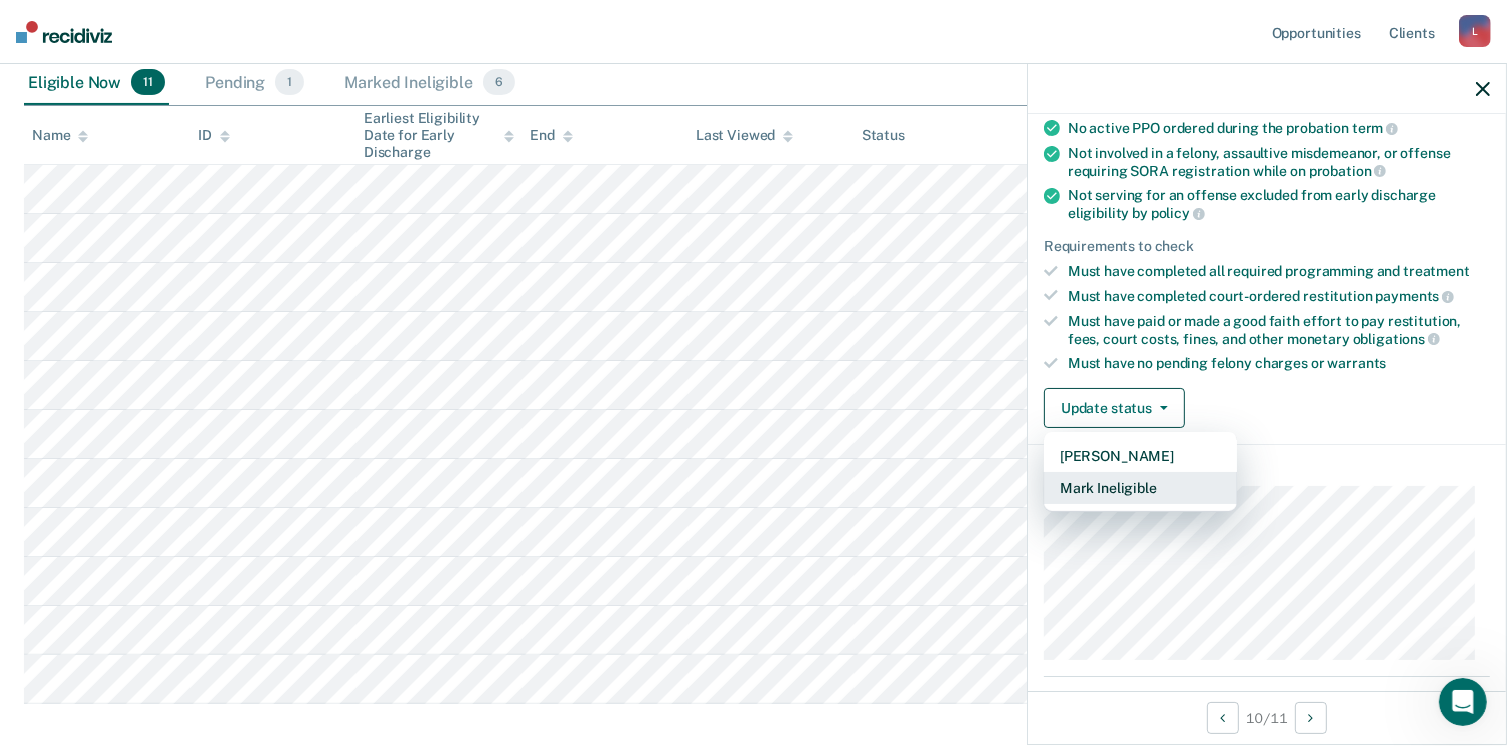 click on "Mark Ineligible" at bounding box center [1140, 488] 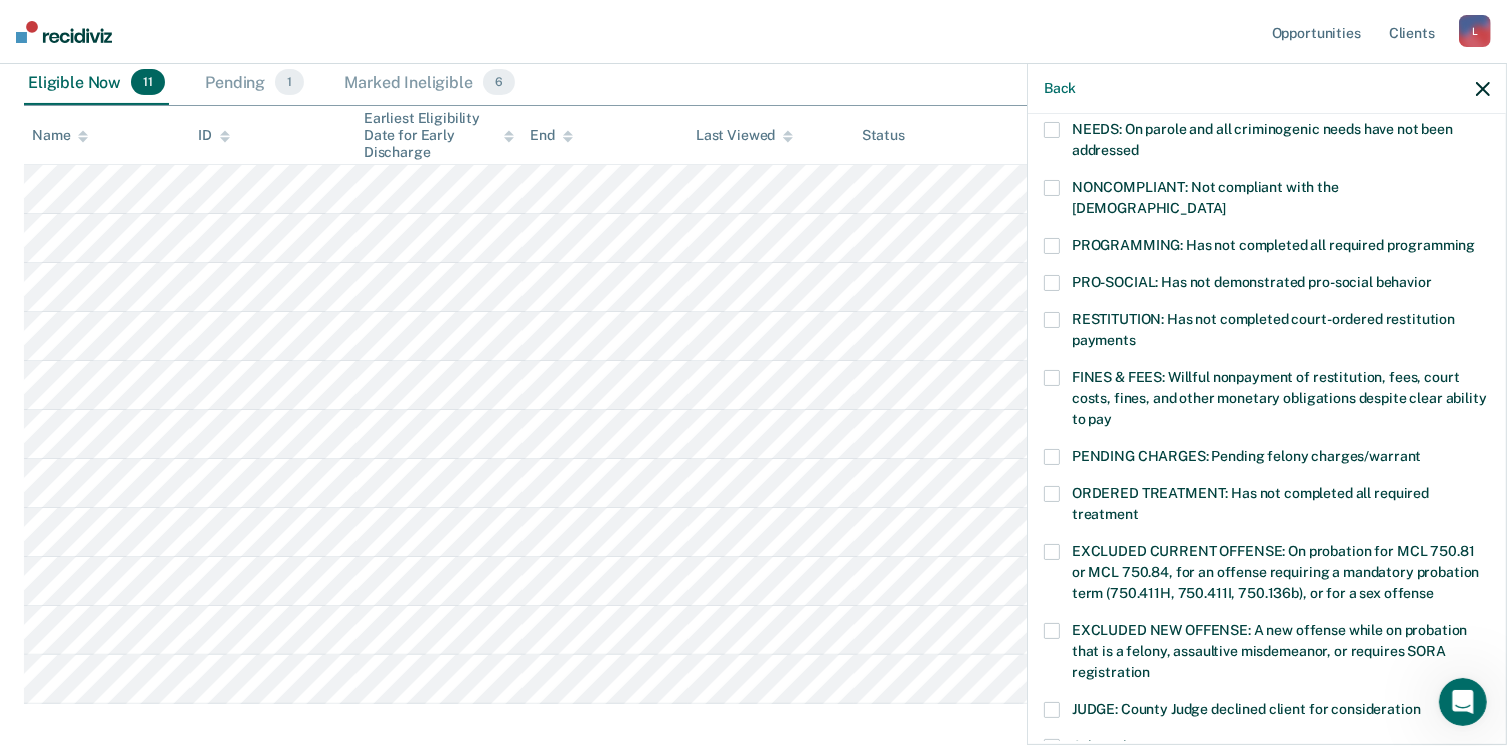 scroll, scrollTop: 400, scrollLeft: 0, axis: vertical 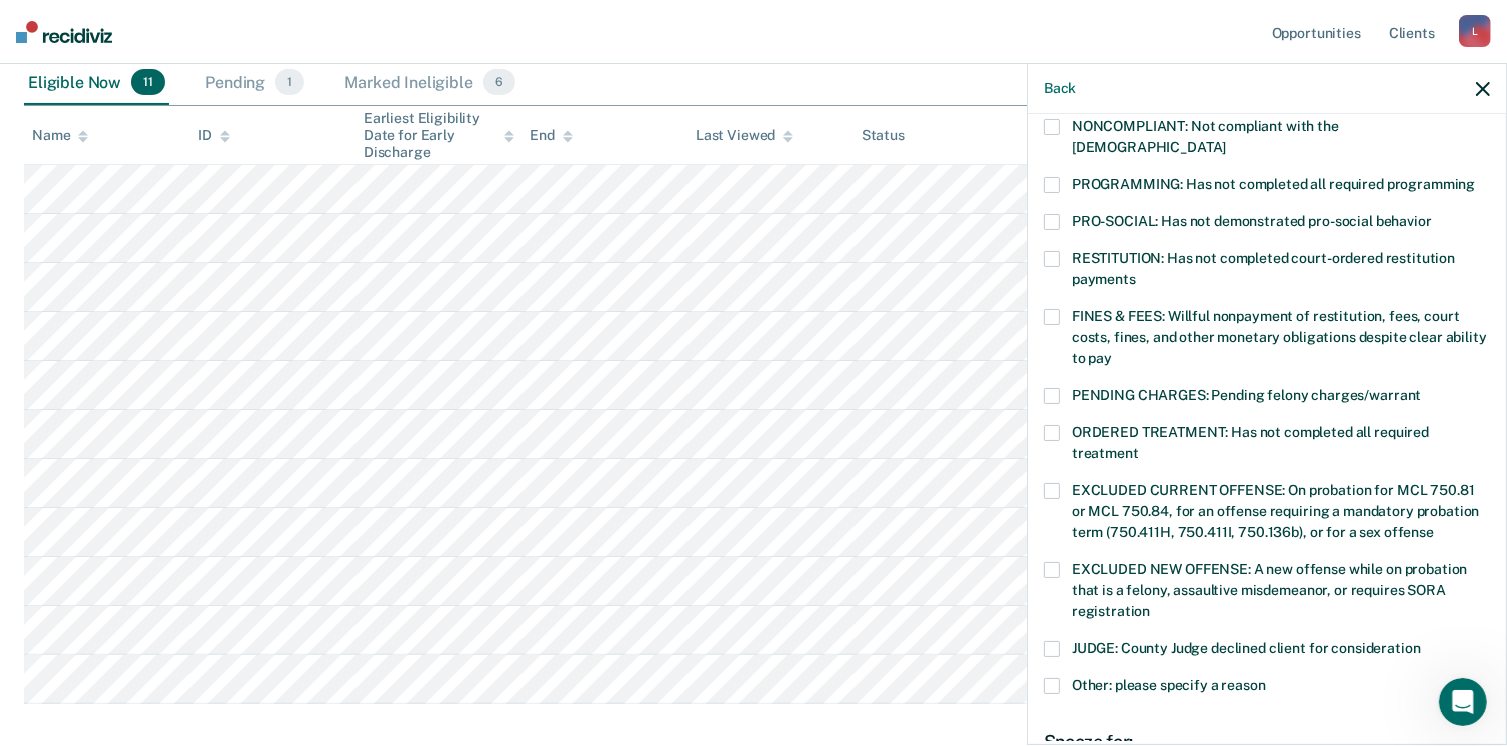 click at bounding box center (1052, 396) 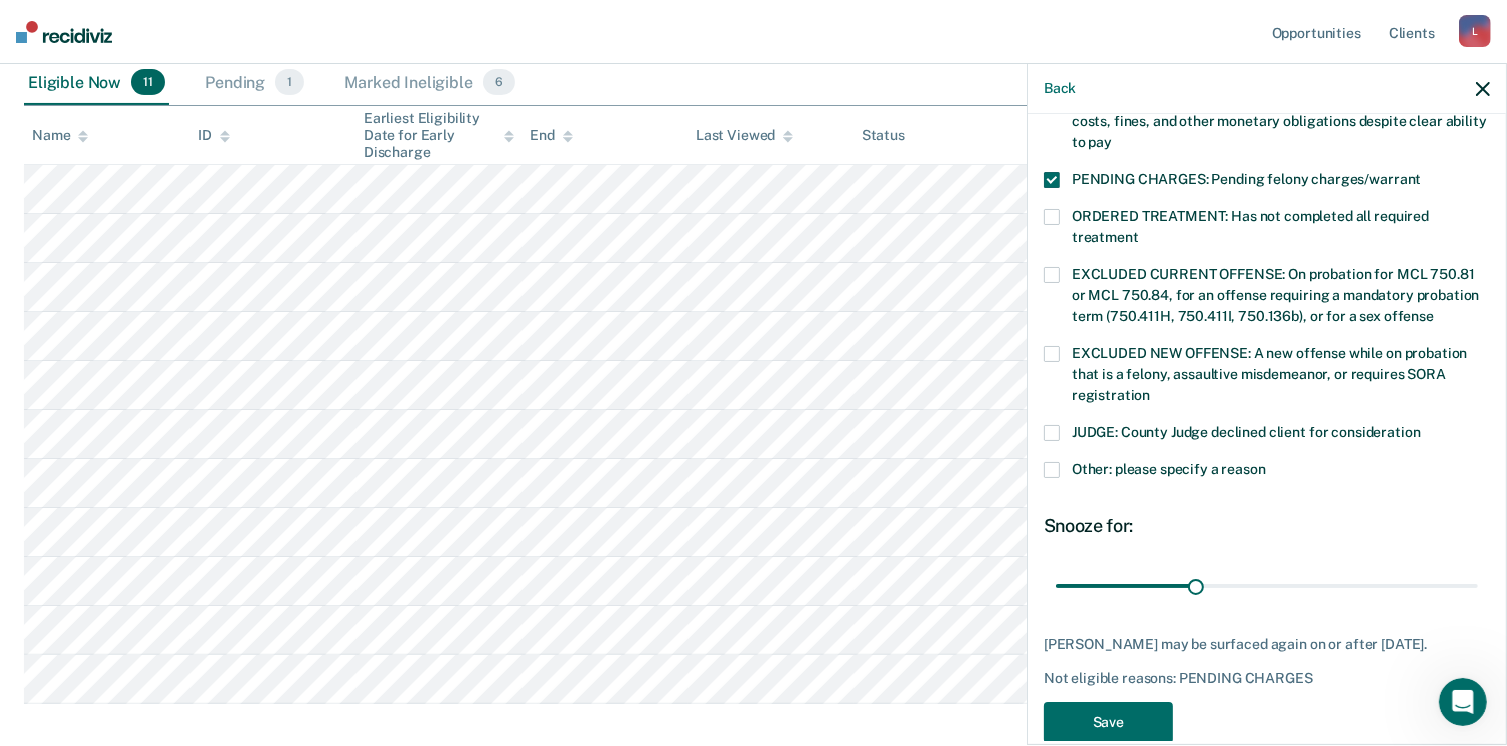 scroll, scrollTop: 630, scrollLeft: 0, axis: vertical 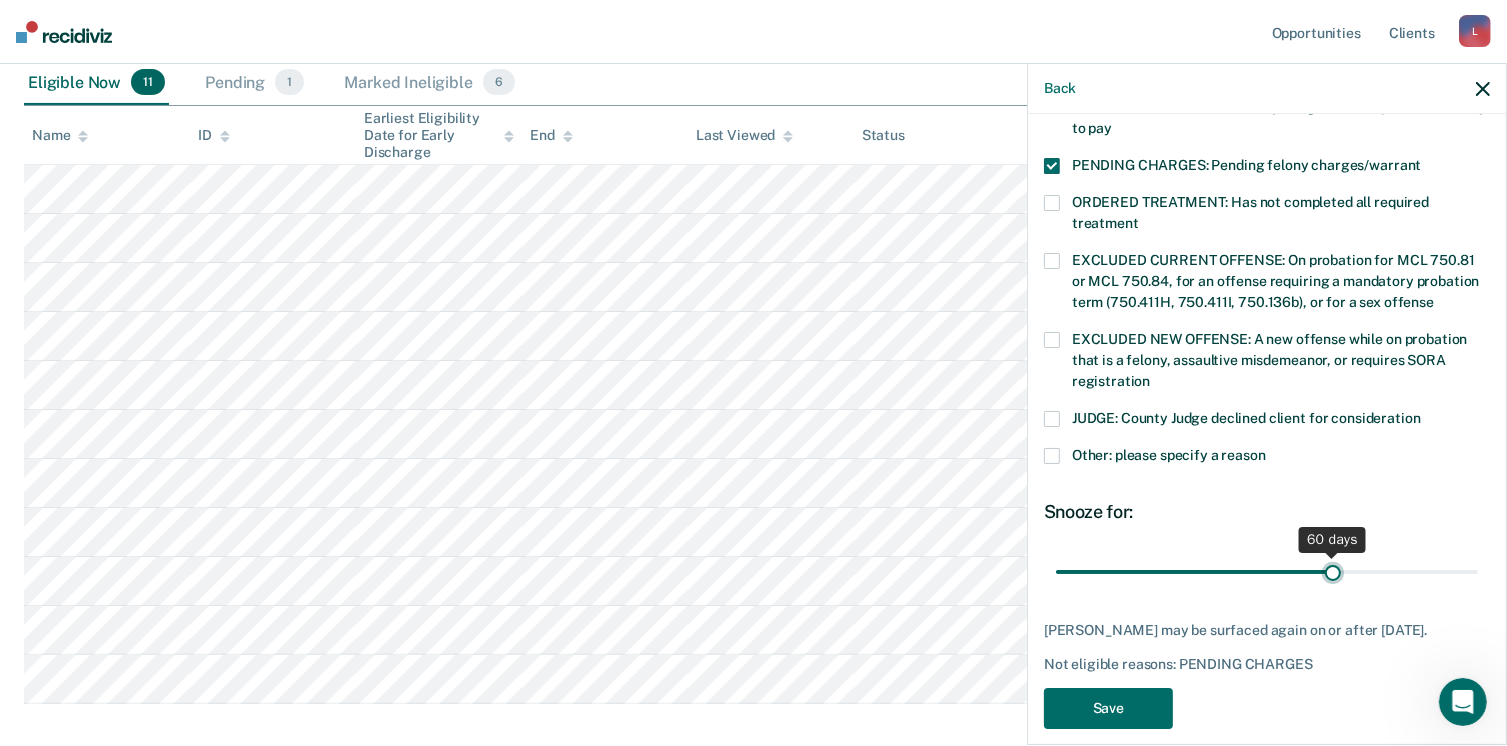 drag, startPoint x: 1188, startPoint y: 557, endPoint x: 1323, endPoint y: 551, distance: 135.13327 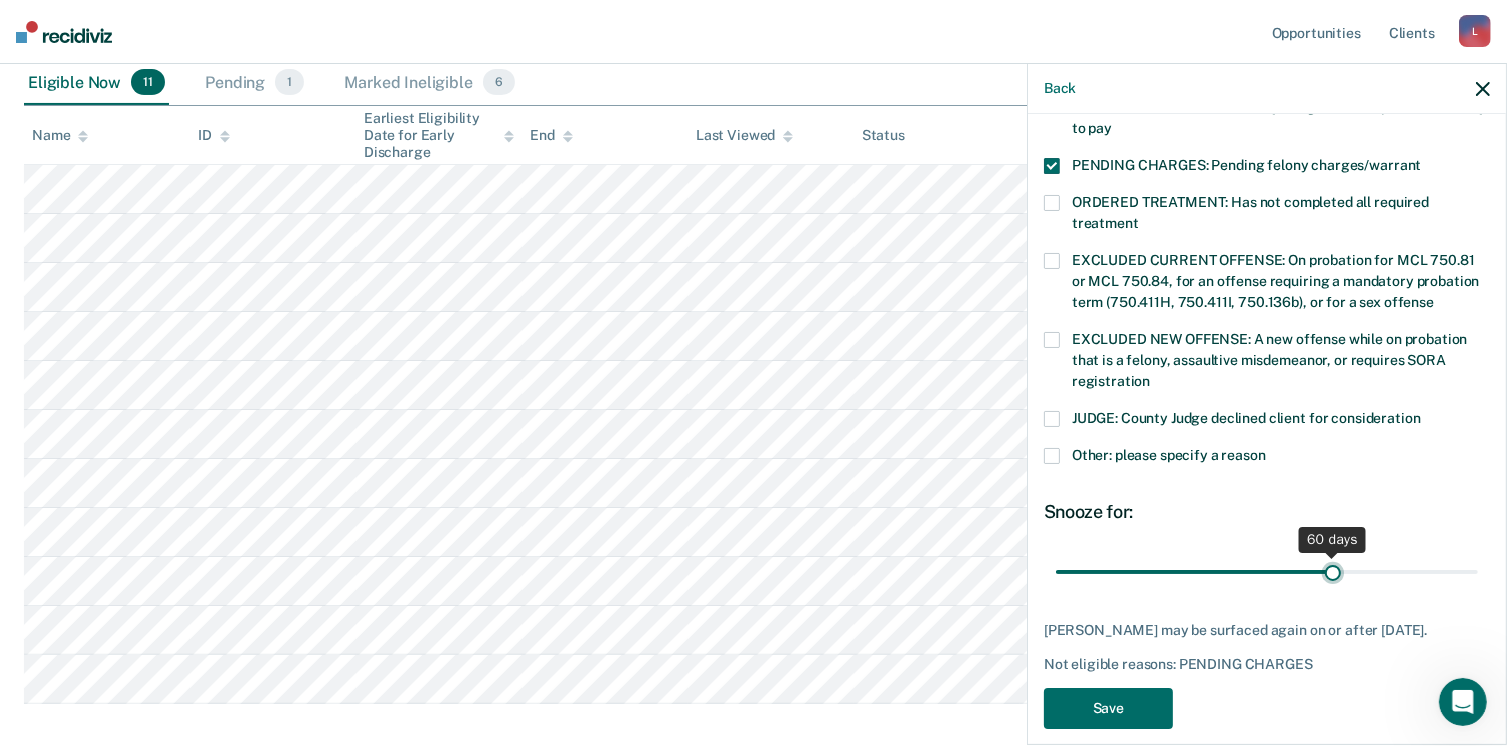 type on "60" 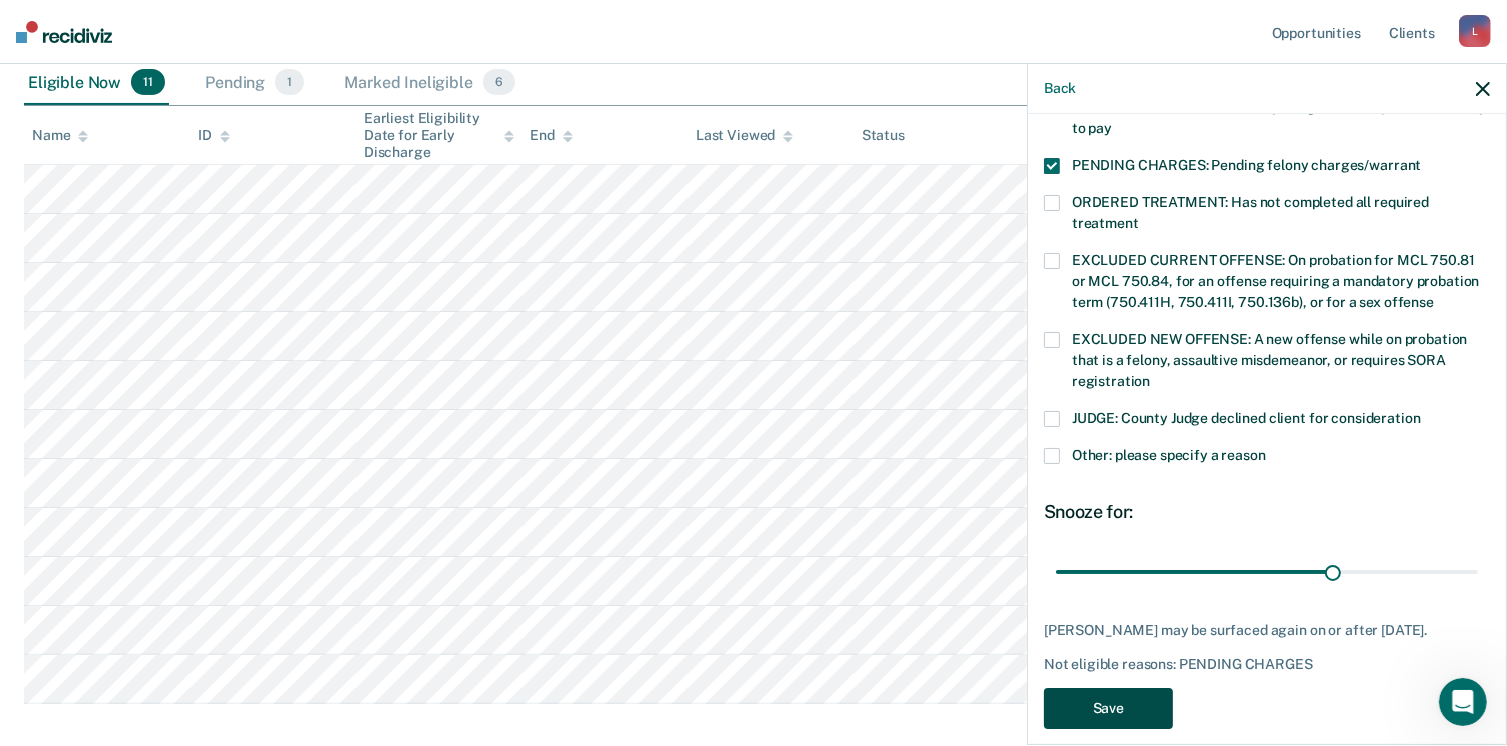 click on "Save" at bounding box center [1108, 708] 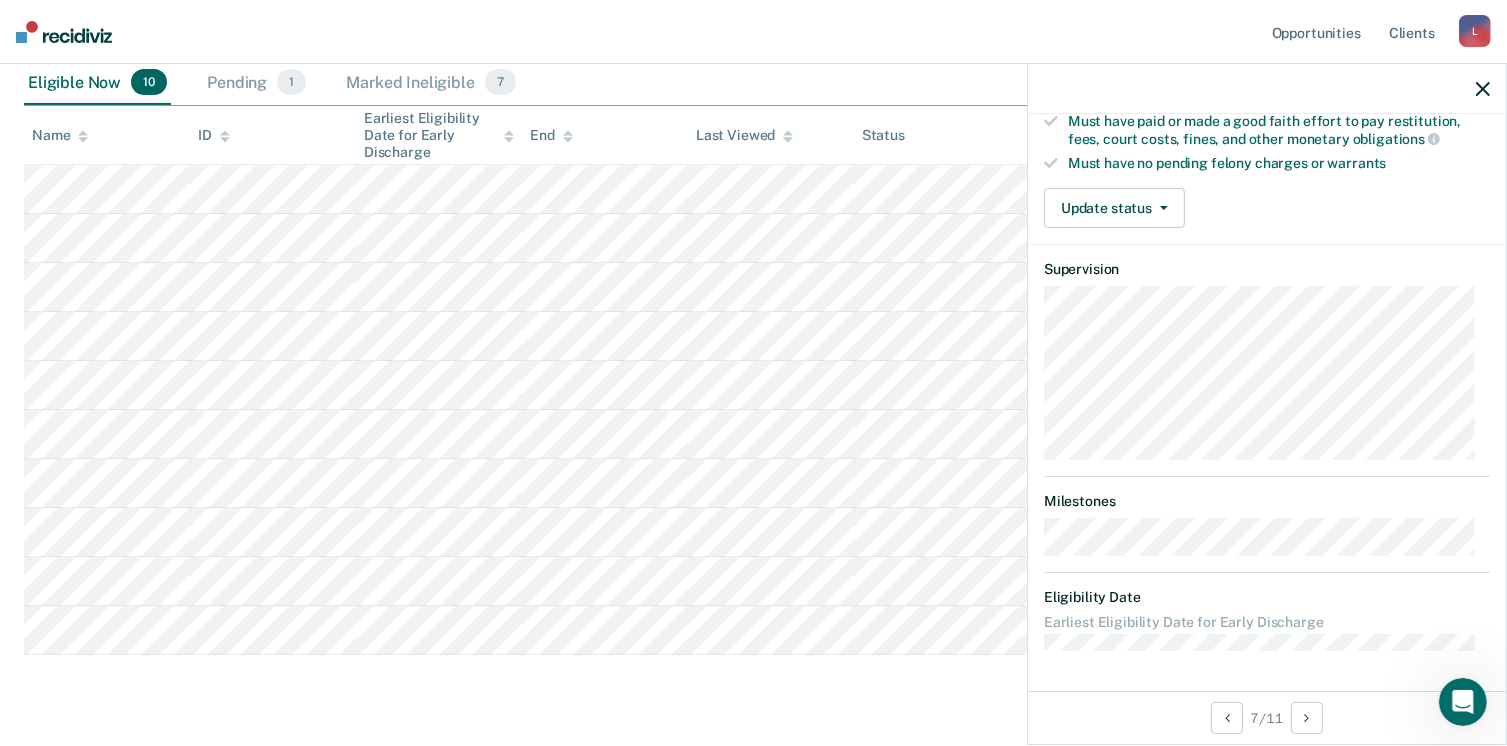 scroll, scrollTop: 371, scrollLeft: 0, axis: vertical 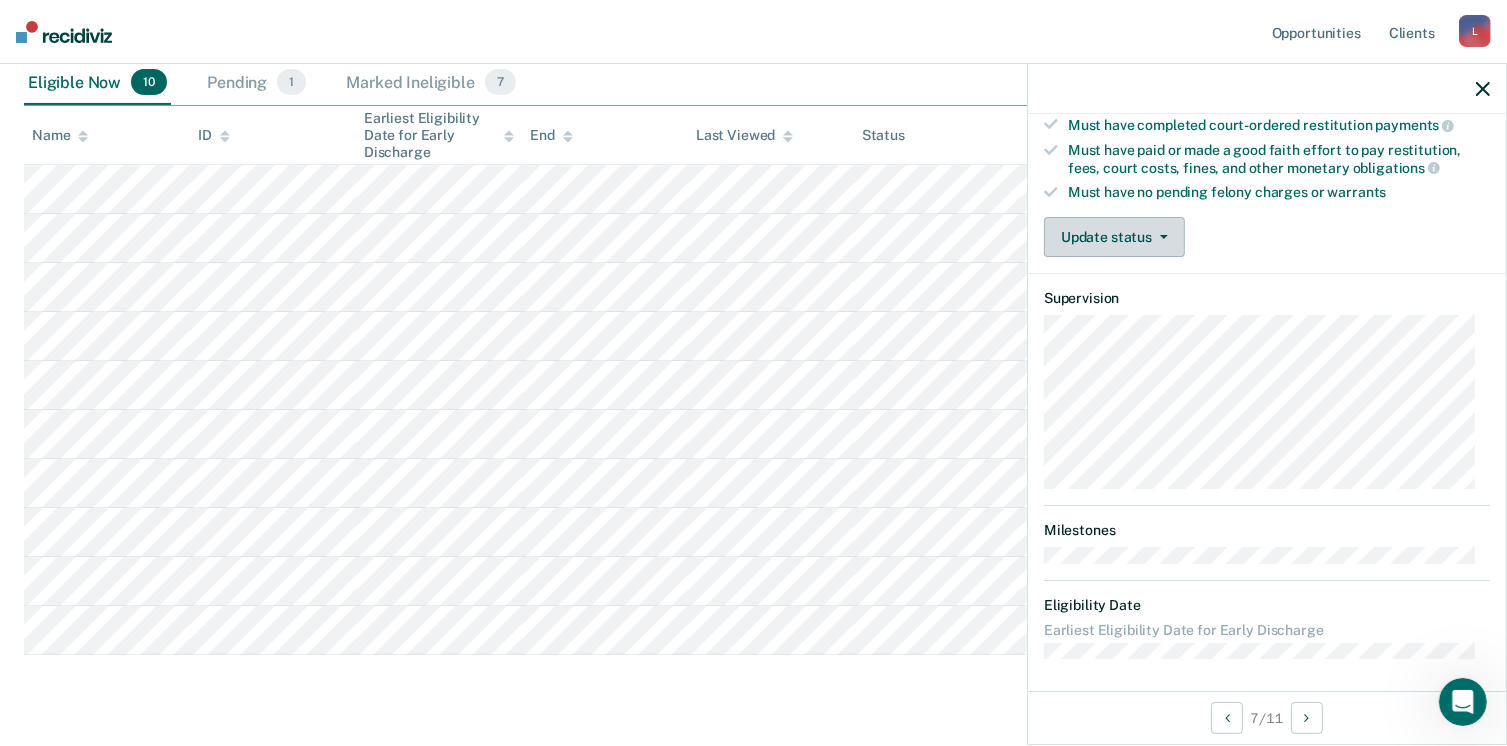 drag, startPoint x: 1155, startPoint y: 224, endPoint x: 1146, endPoint y: 257, distance: 34.20526 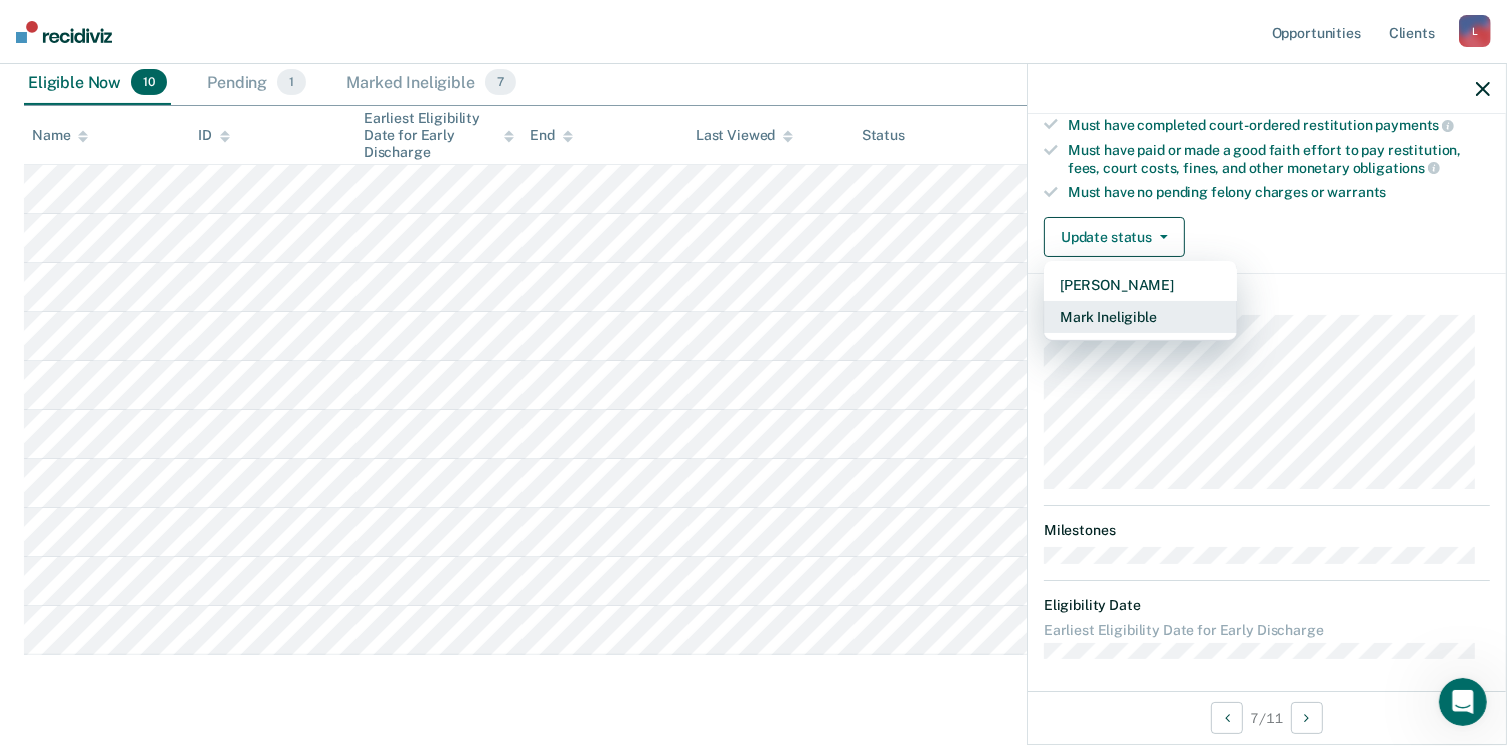 click on "Mark Ineligible" at bounding box center [1140, 317] 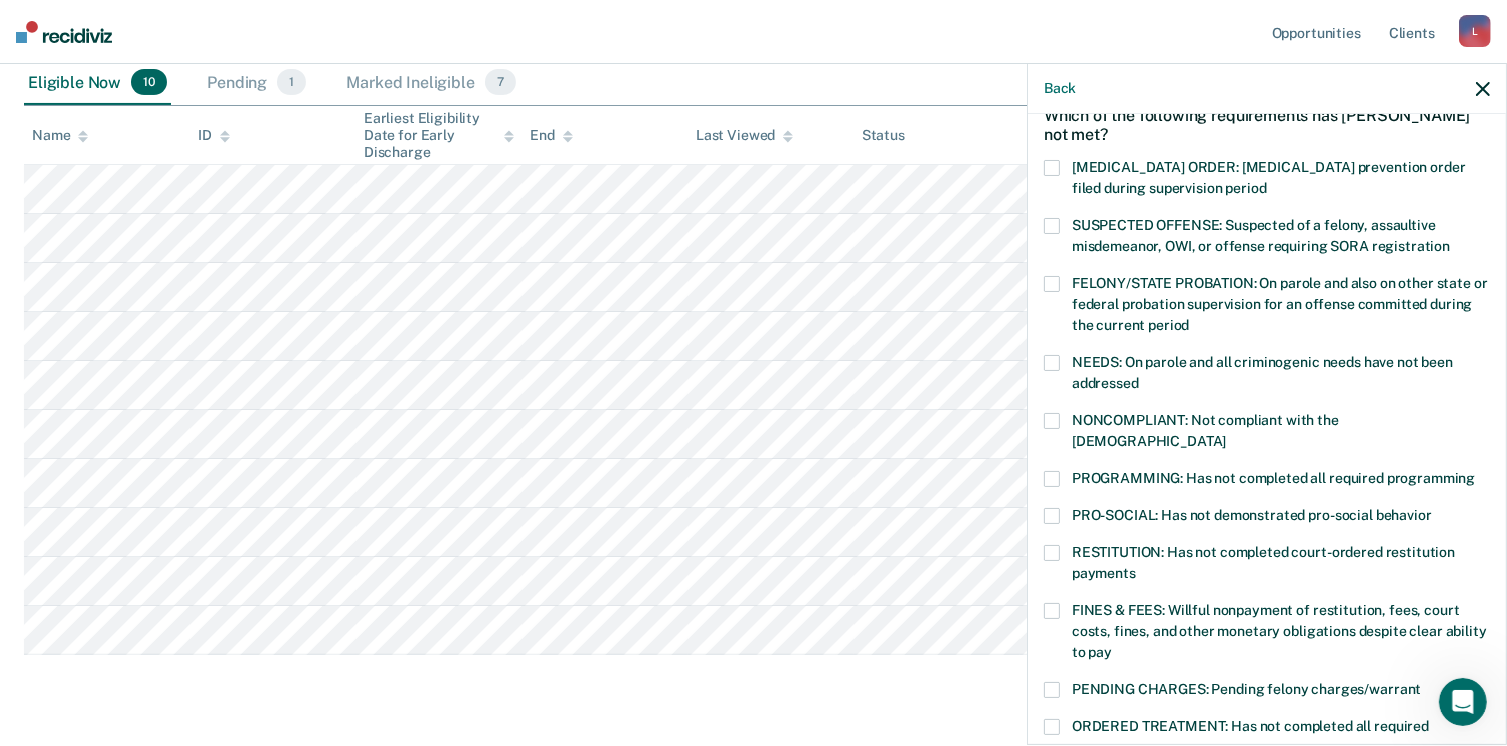 scroll, scrollTop: 200, scrollLeft: 0, axis: vertical 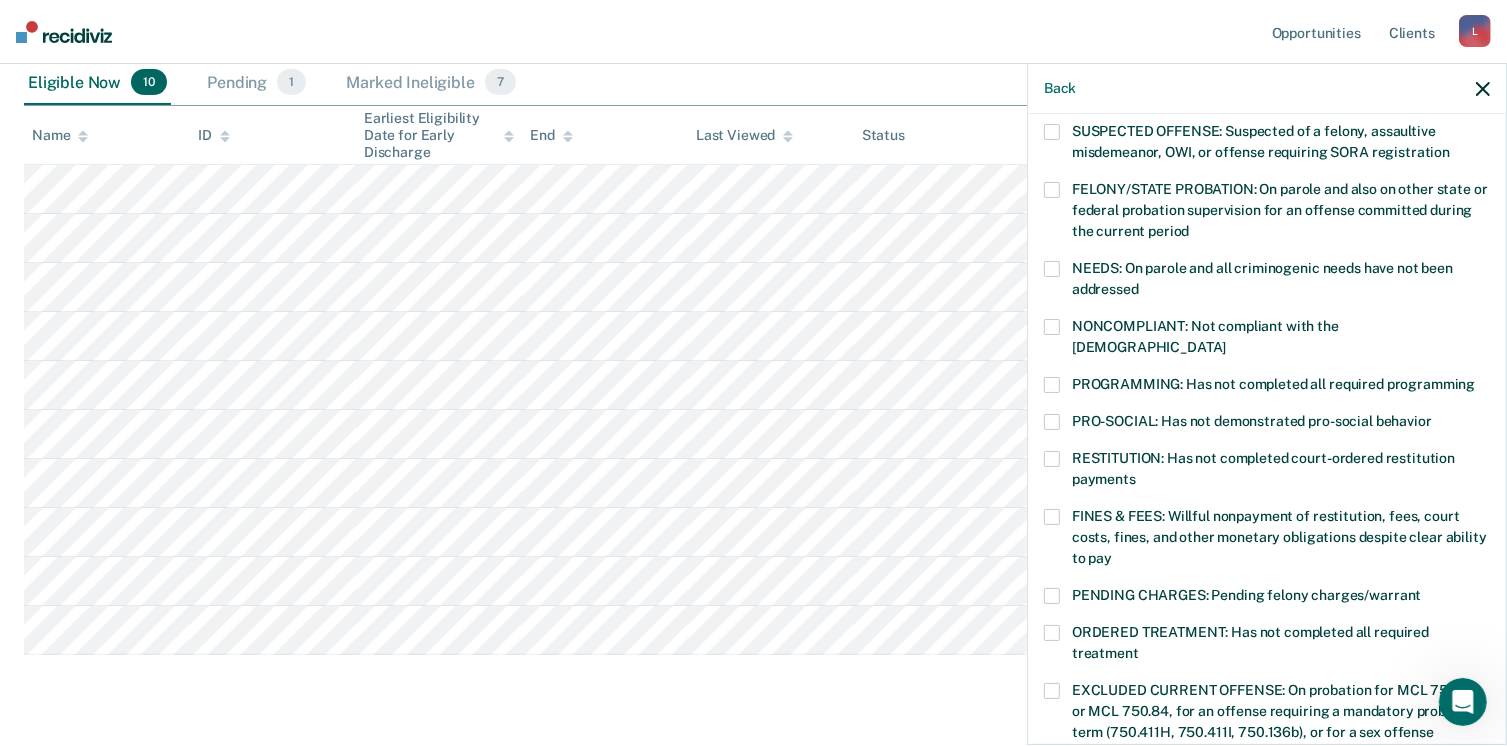 click at bounding box center [1052, 385] 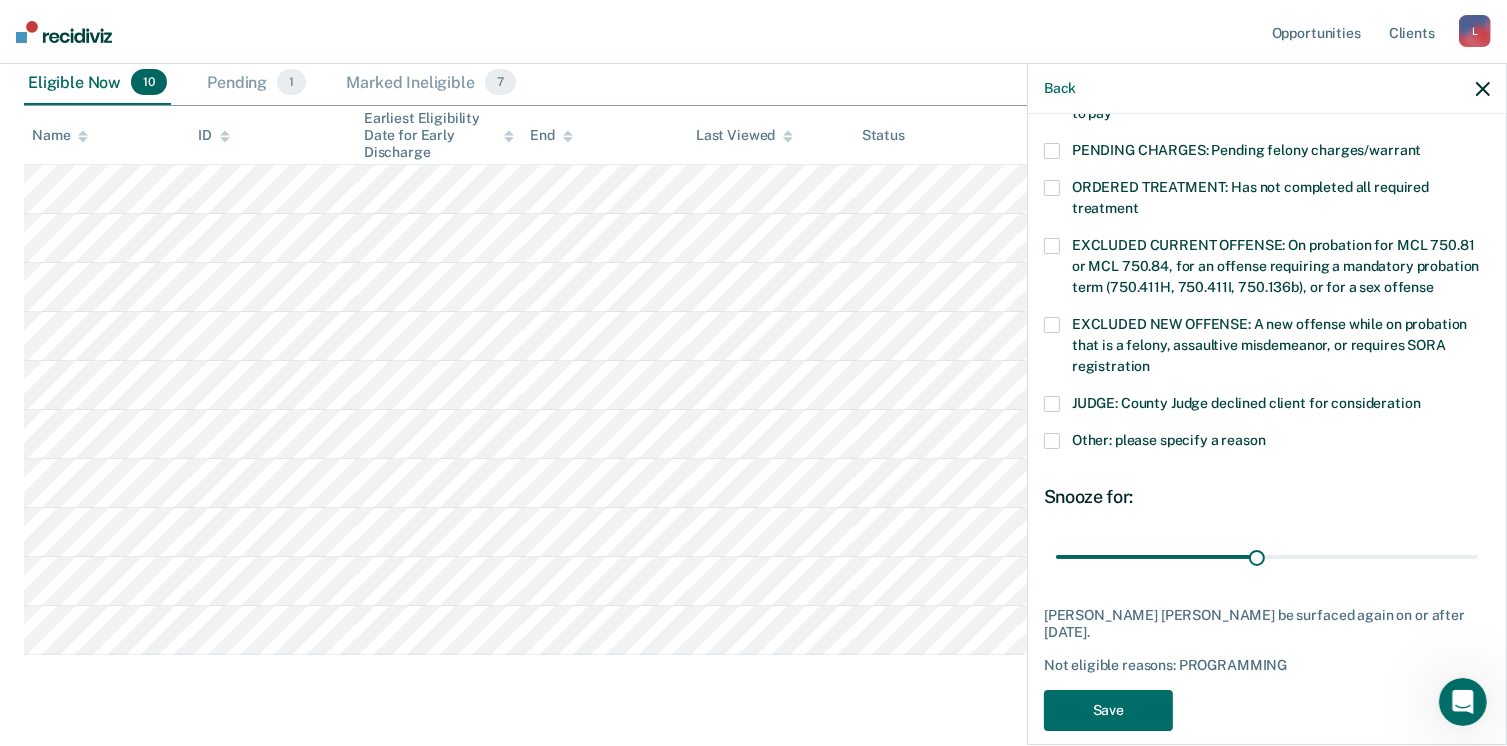 scroll, scrollTop: 647, scrollLeft: 0, axis: vertical 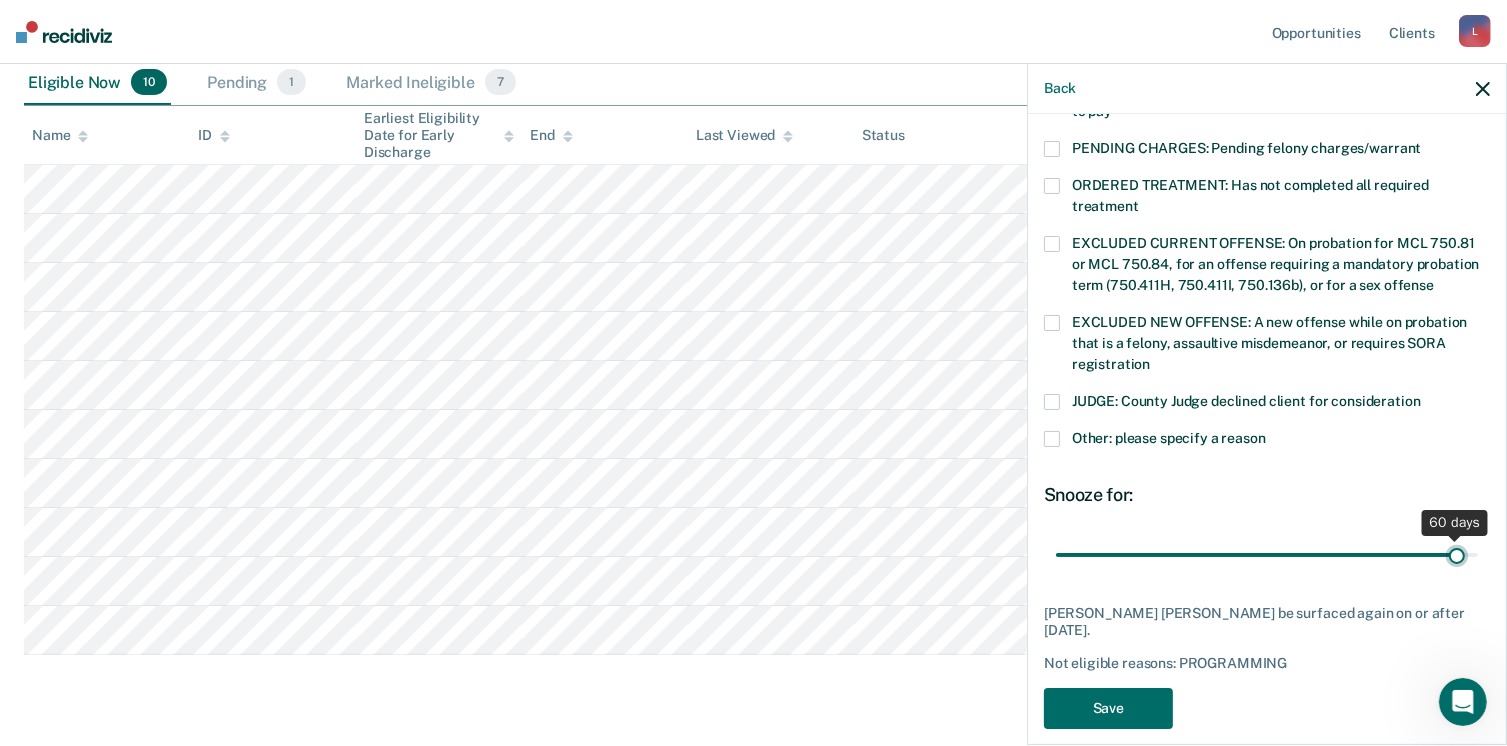 drag, startPoint x: 1254, startPoint y: 529, endPoint x: 1443, endPoint y: 545, distance: 189.67604 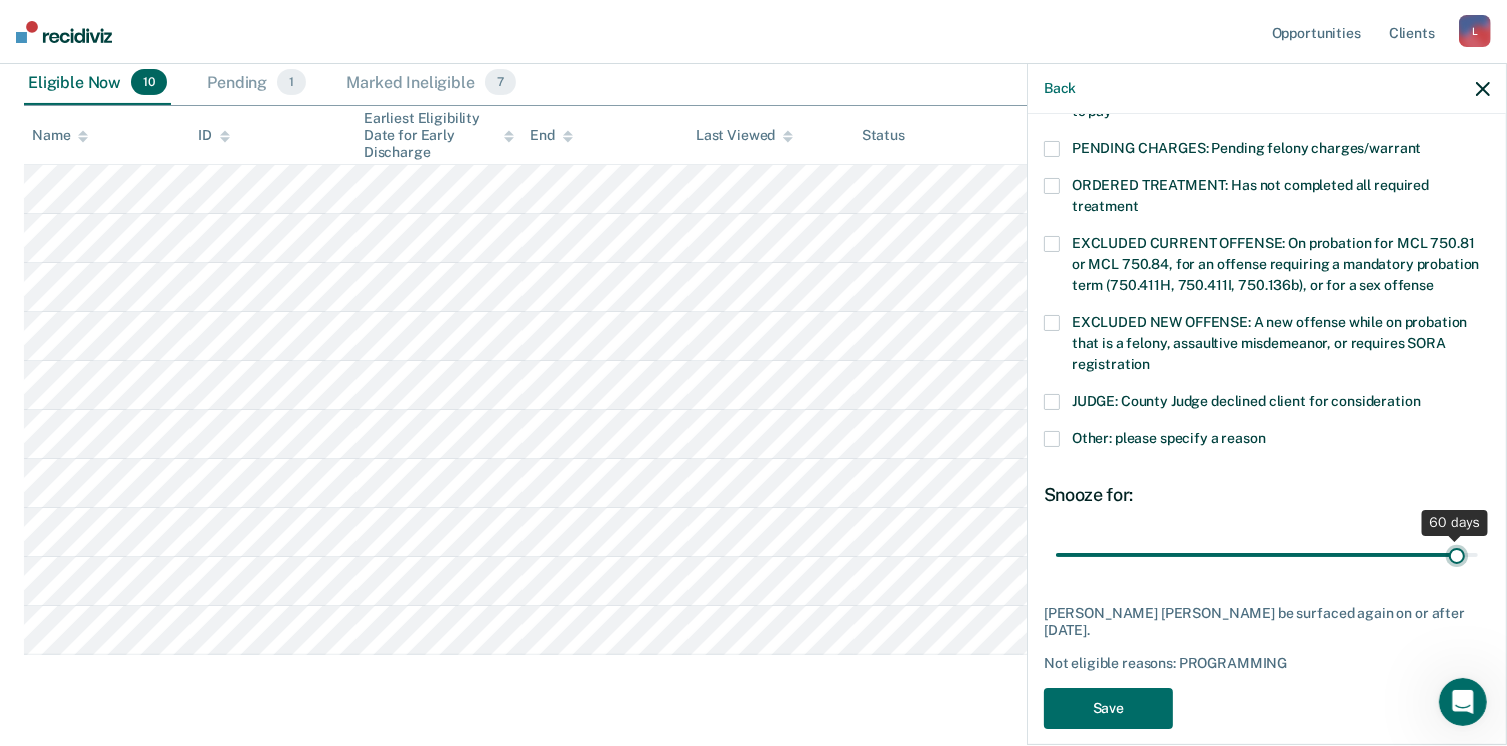 type on "60" 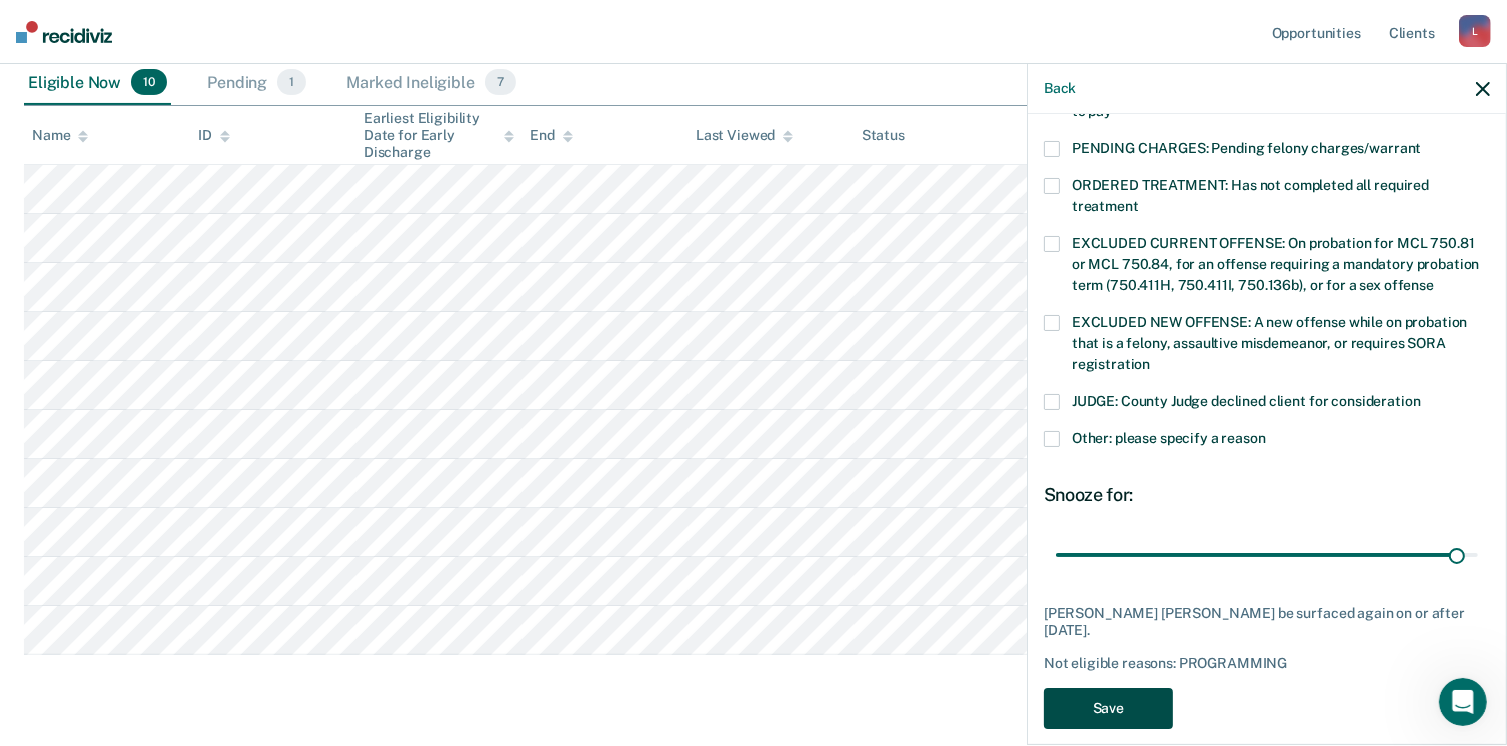 click on "Save" at bounding box center [1108, 708] 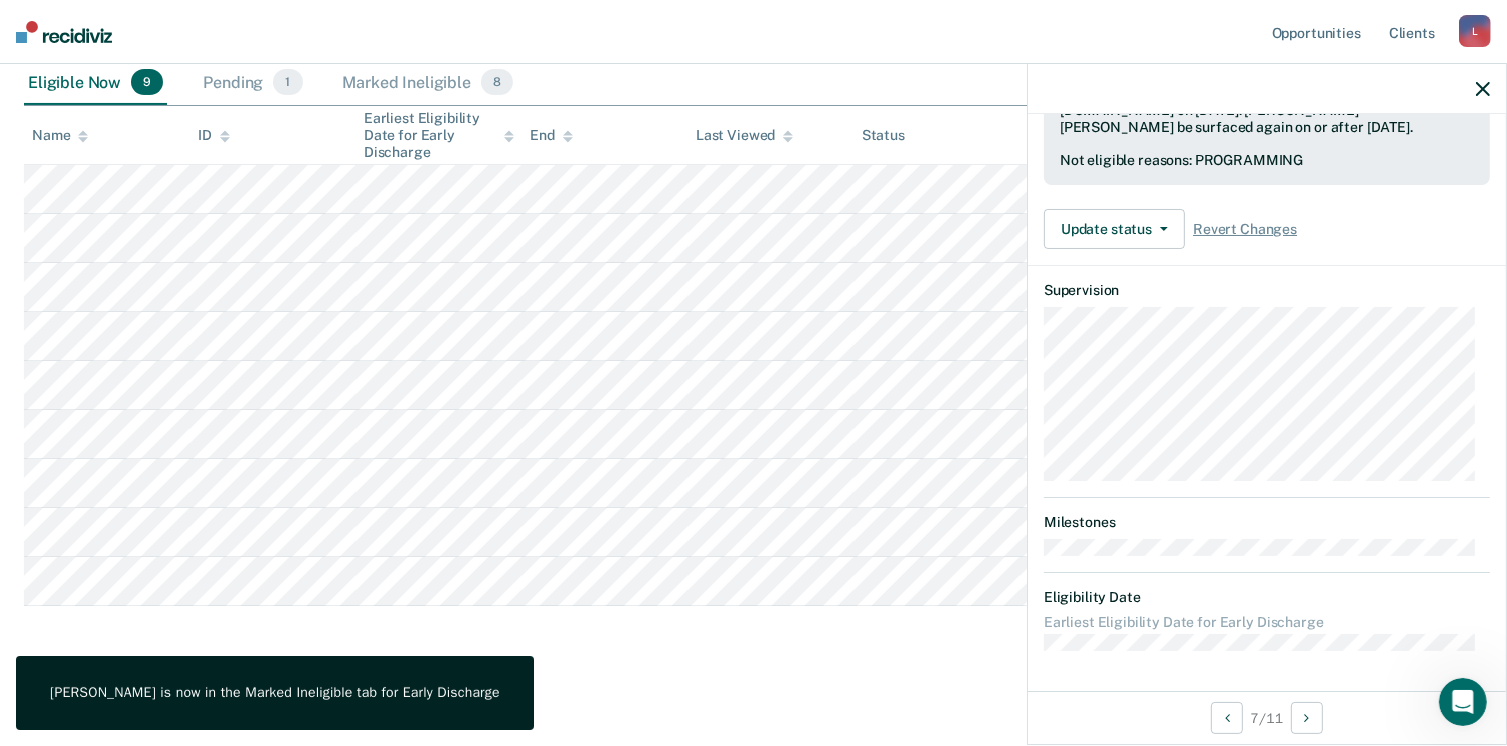 scroll, scrollTop: 519, scrollLeft: 0, axis: vertical 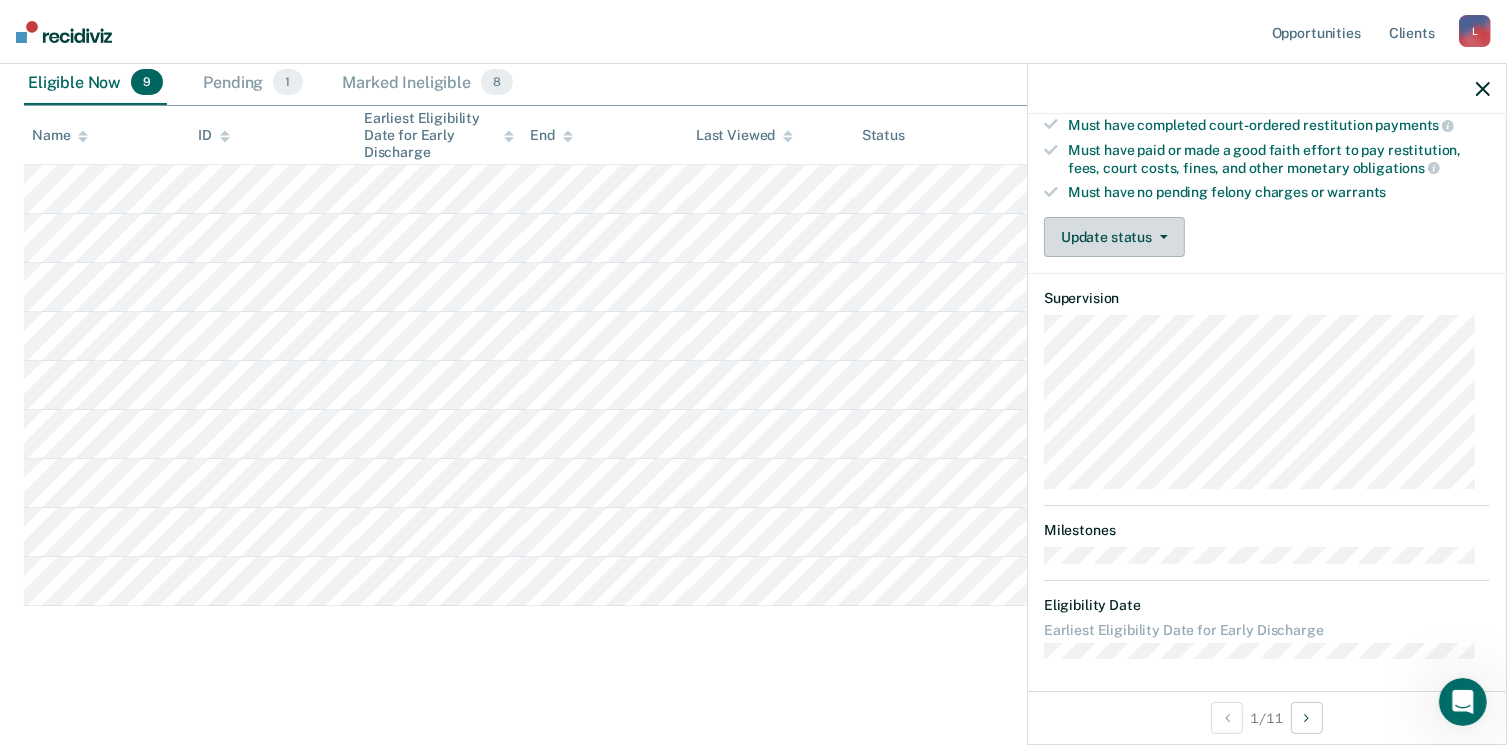 click on "Update status" at bounding box center (1114, 237) 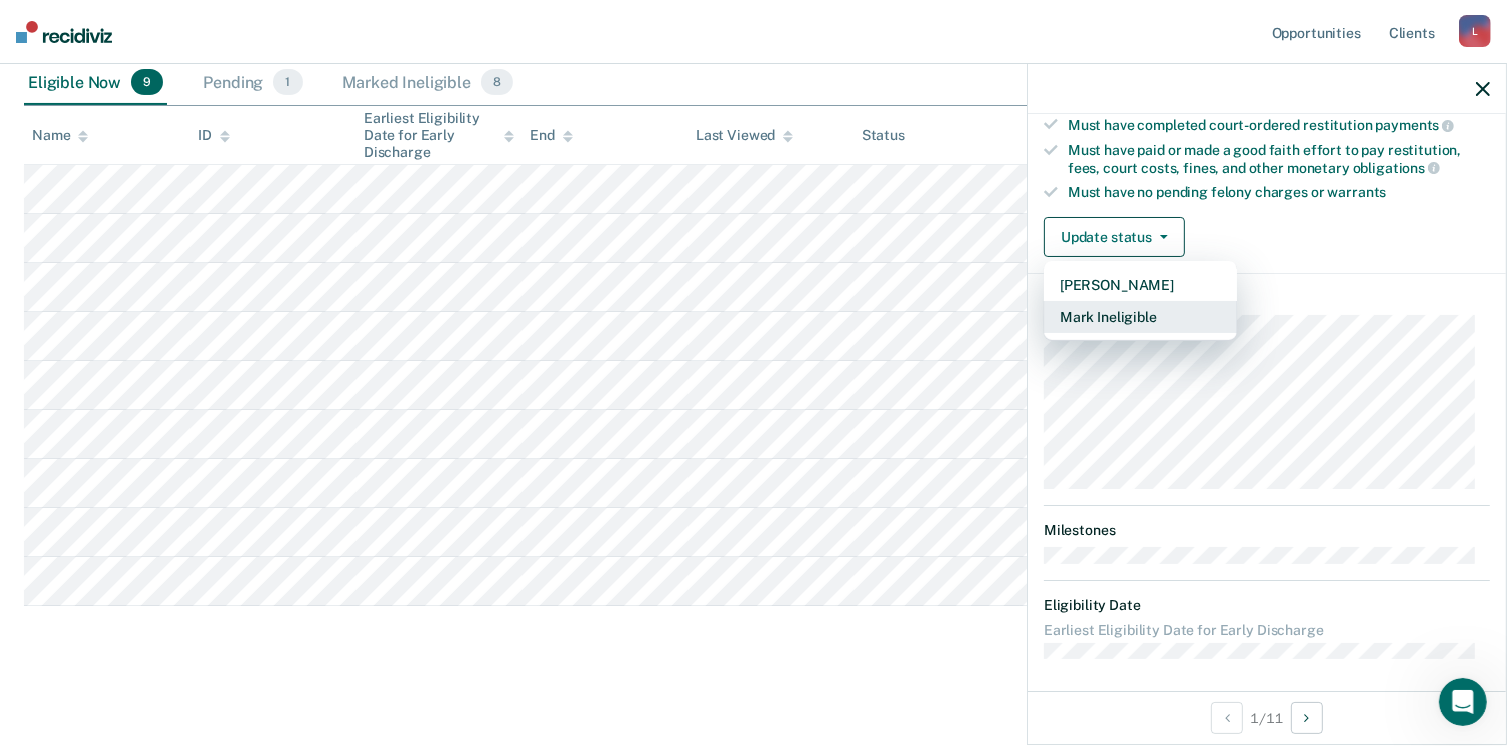 click on "Mark Ineligible" at bounding box center [1140, 317] 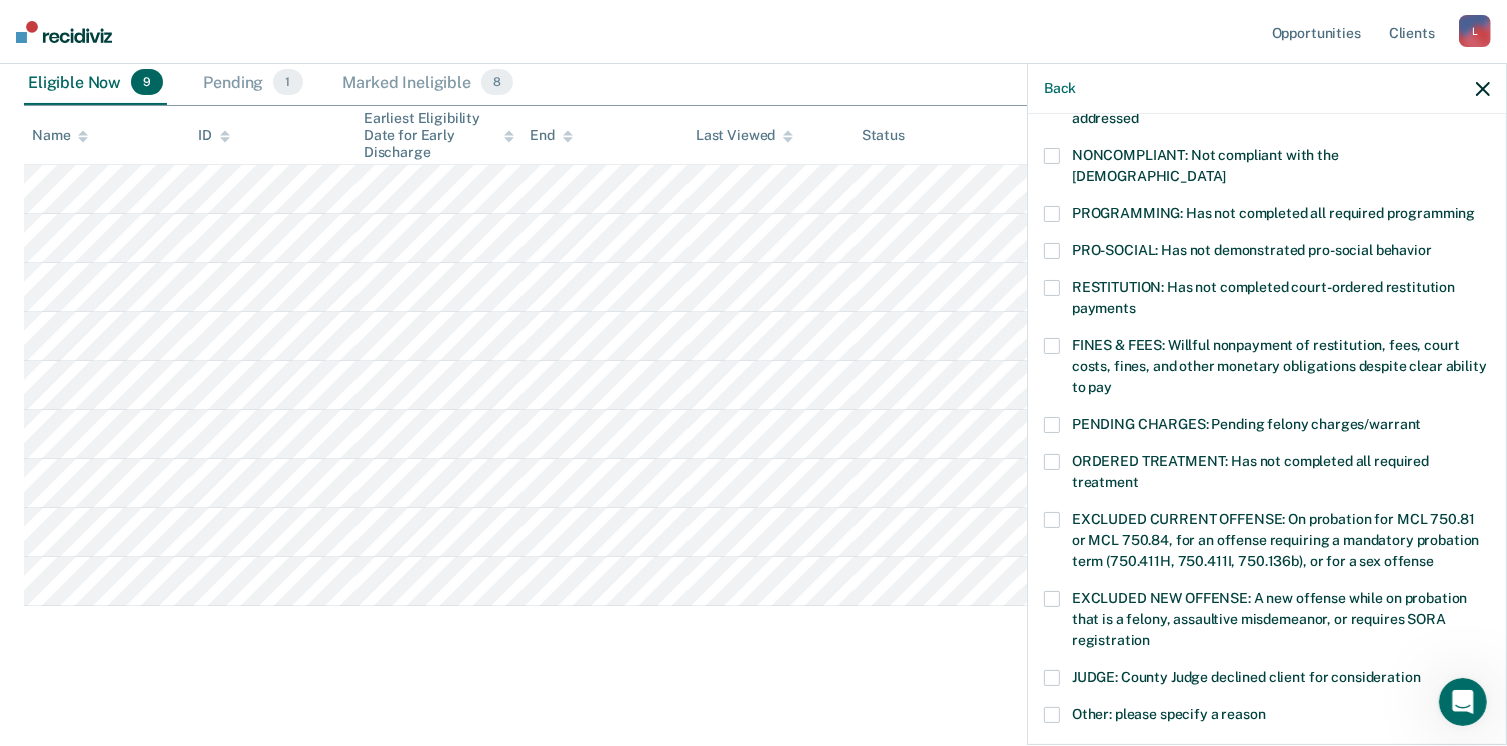 scroll, scrollTop: 271, scrollLeft: 0, axis: vertical 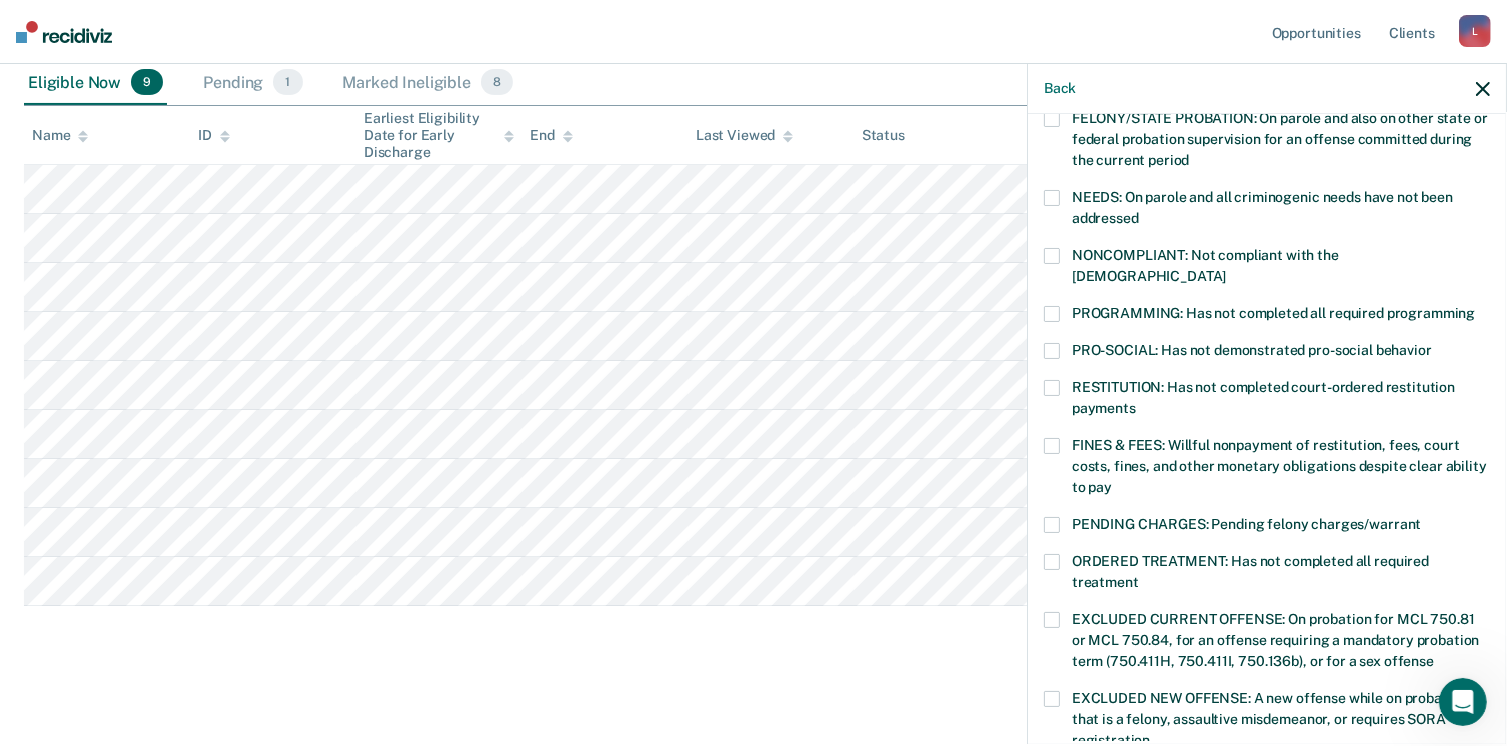 click at bounding box center [1052, 256] 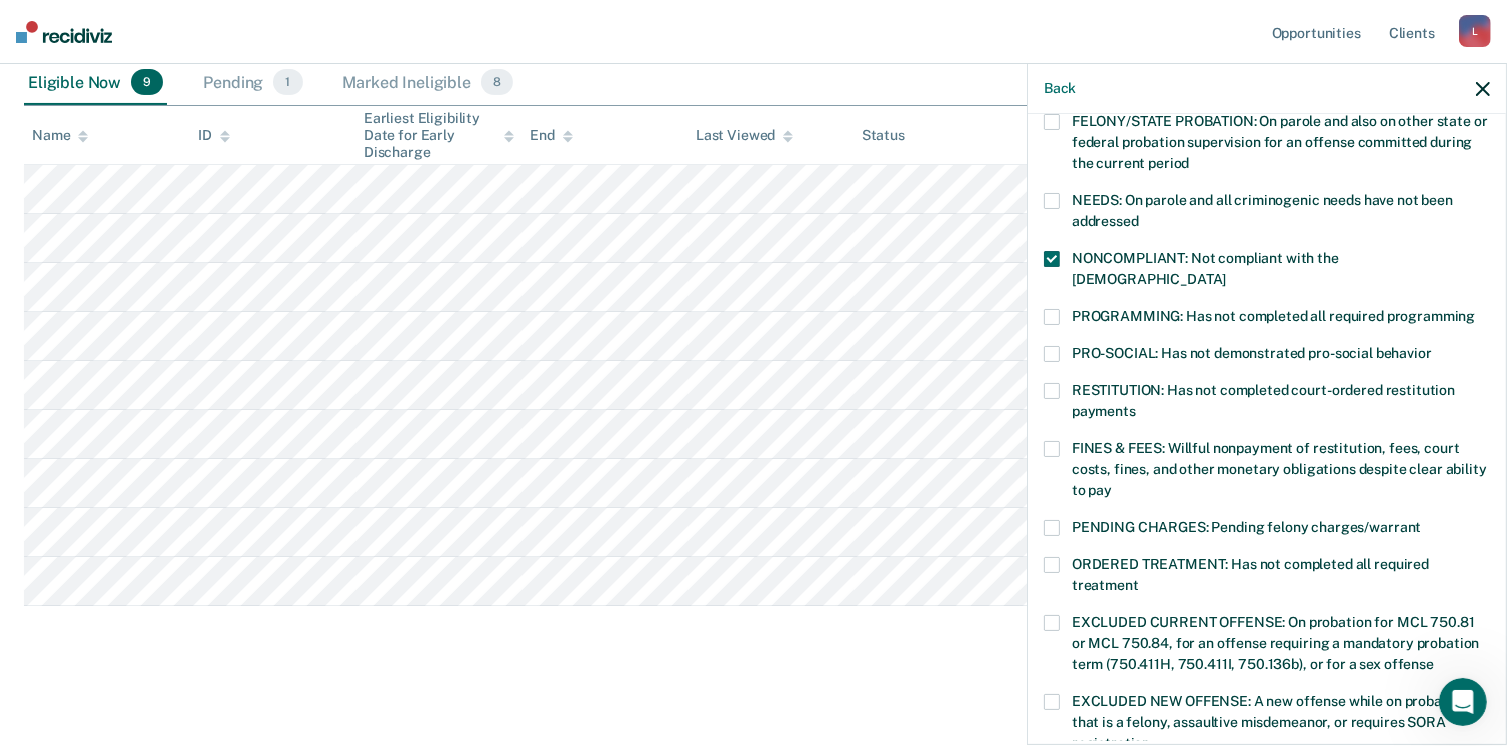 scroll, scrollTop: 271, scrollLeft: 0, axis: vertical 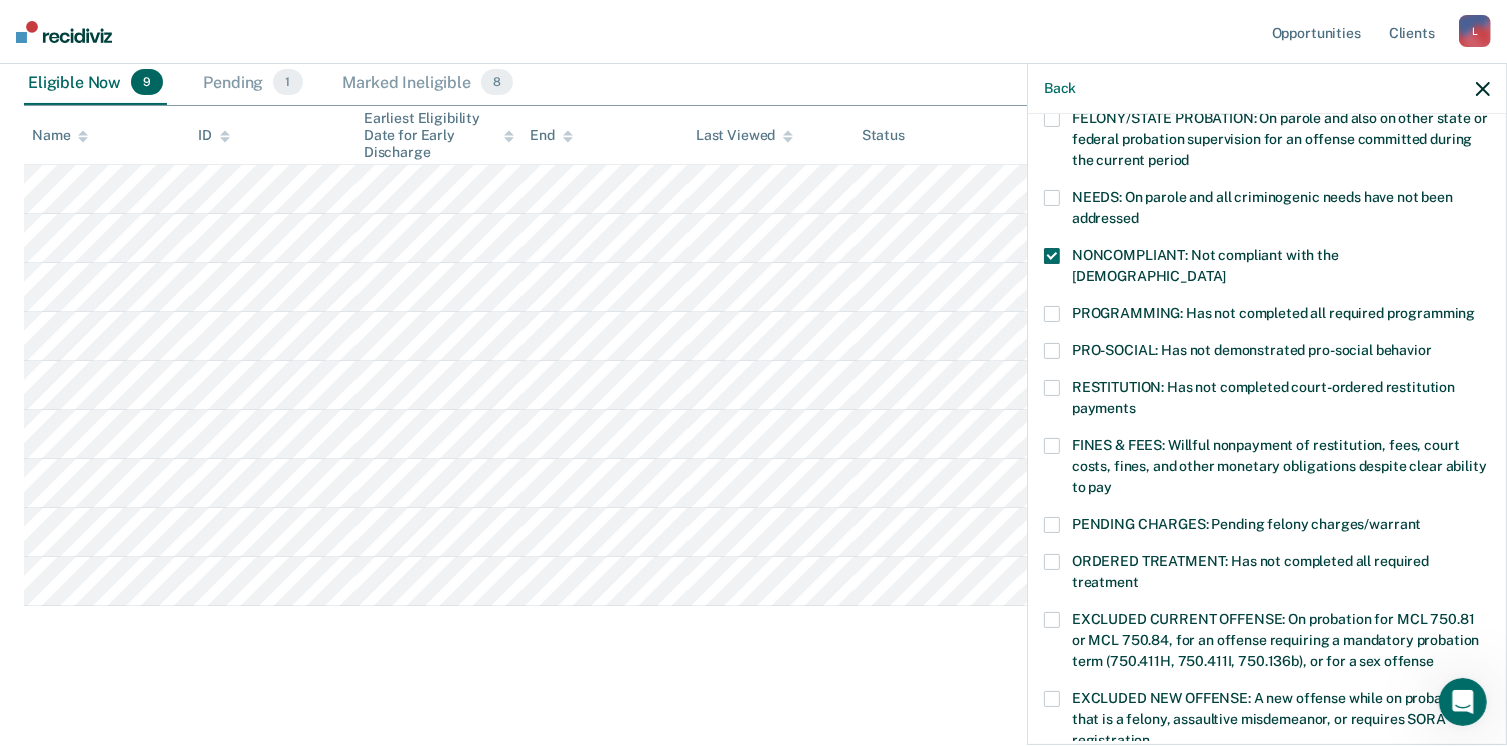 click at bounding box center [1052, 351] 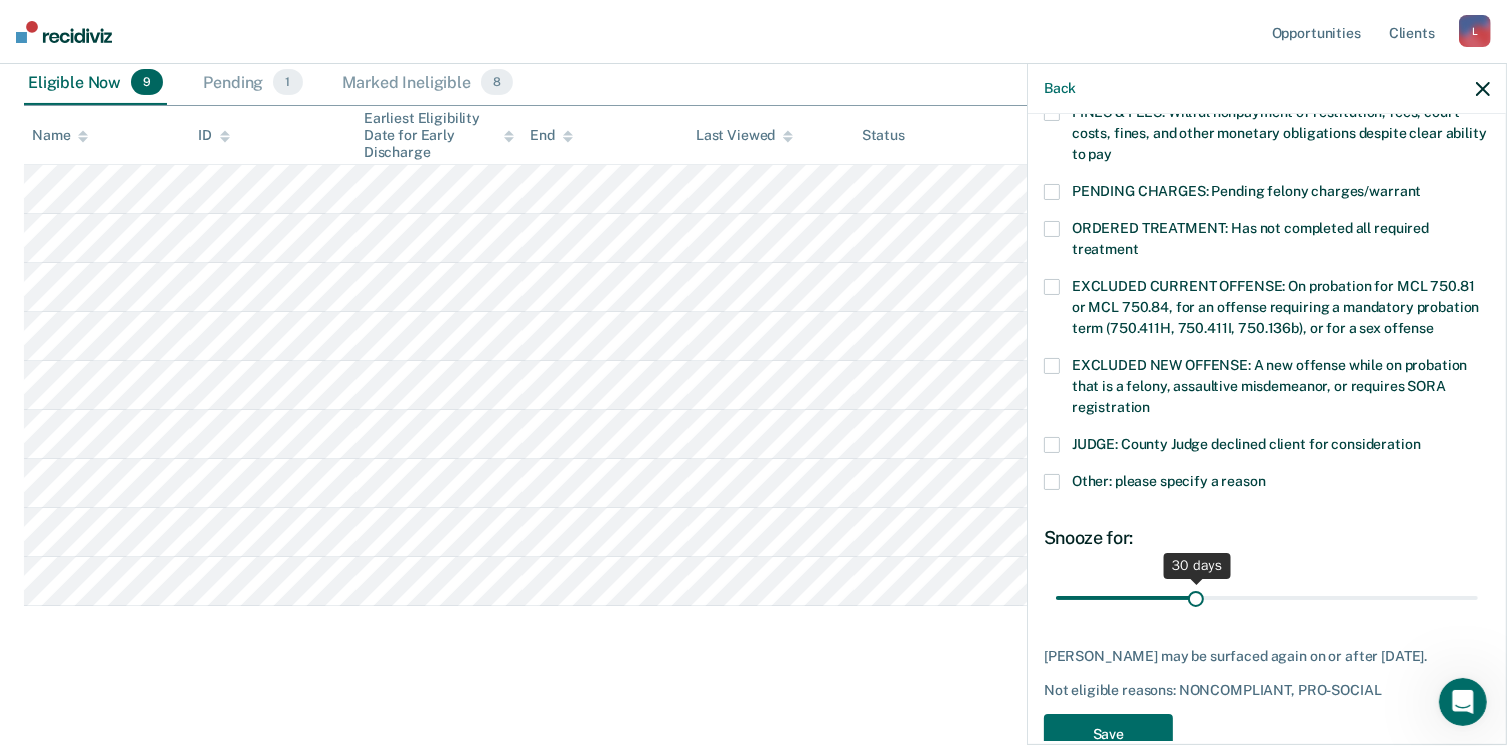 scroll, scrollTop: 630, scrollLeft: 0, axis: vertical 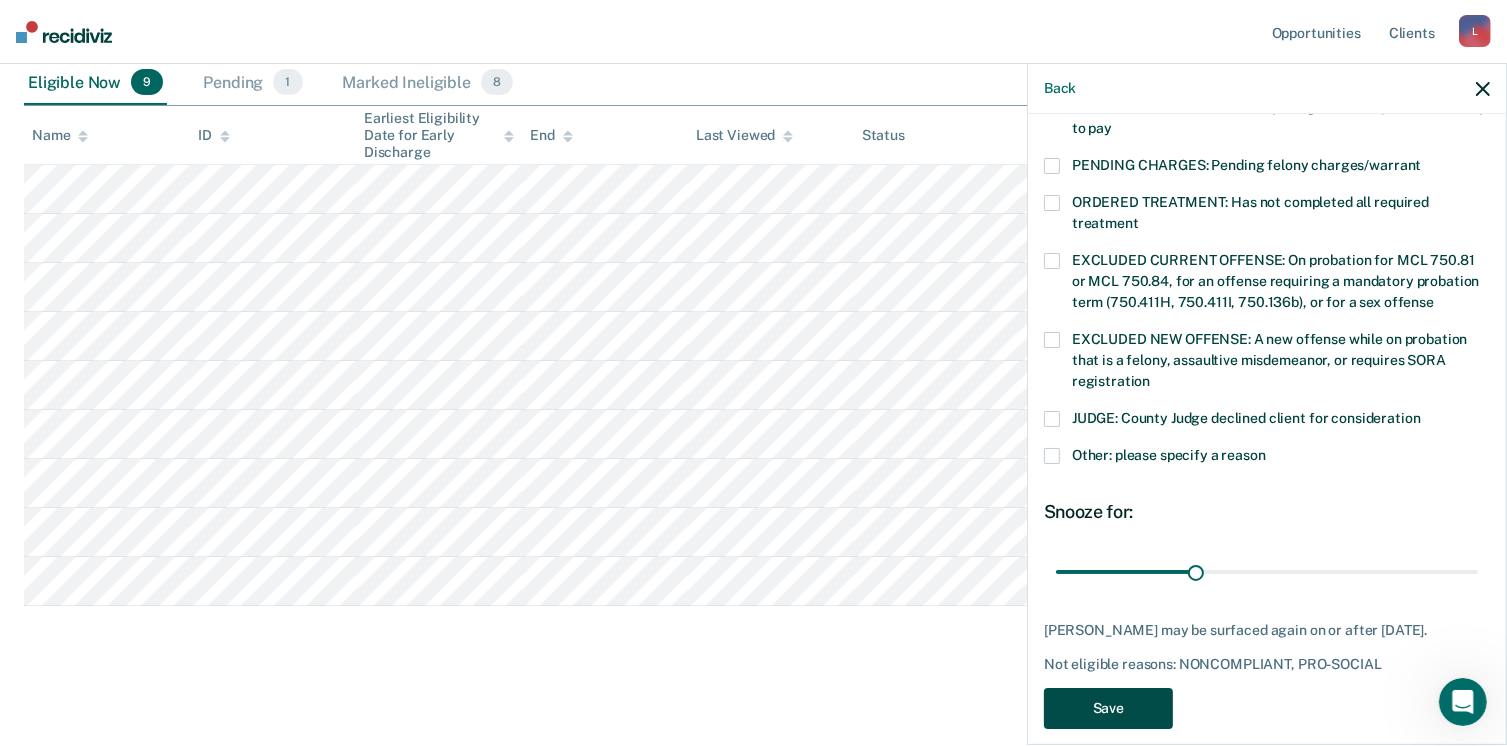 click on "Save" at bounding box center [1108, 708] 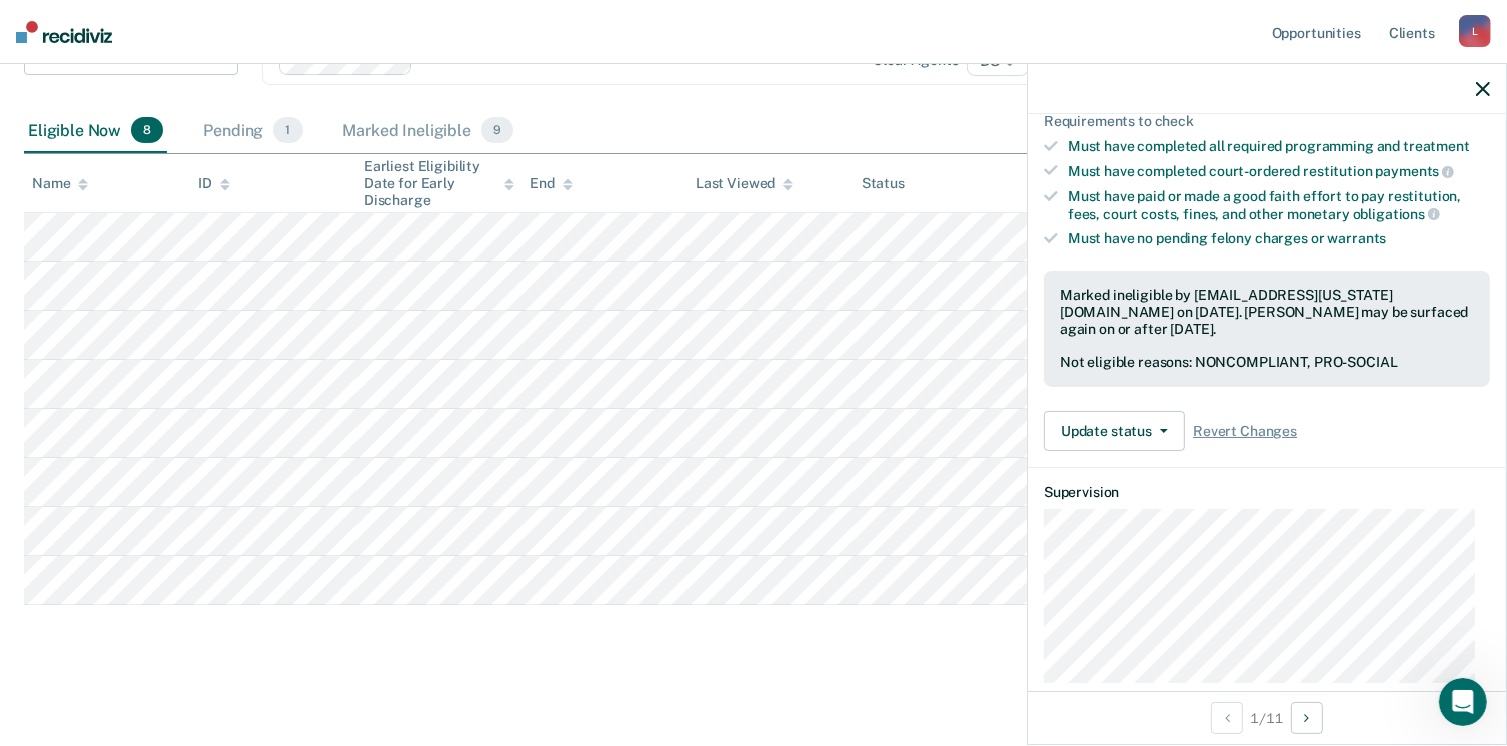 scroll, scrollTop: 319, scrollLeft: 0, axis: vertical 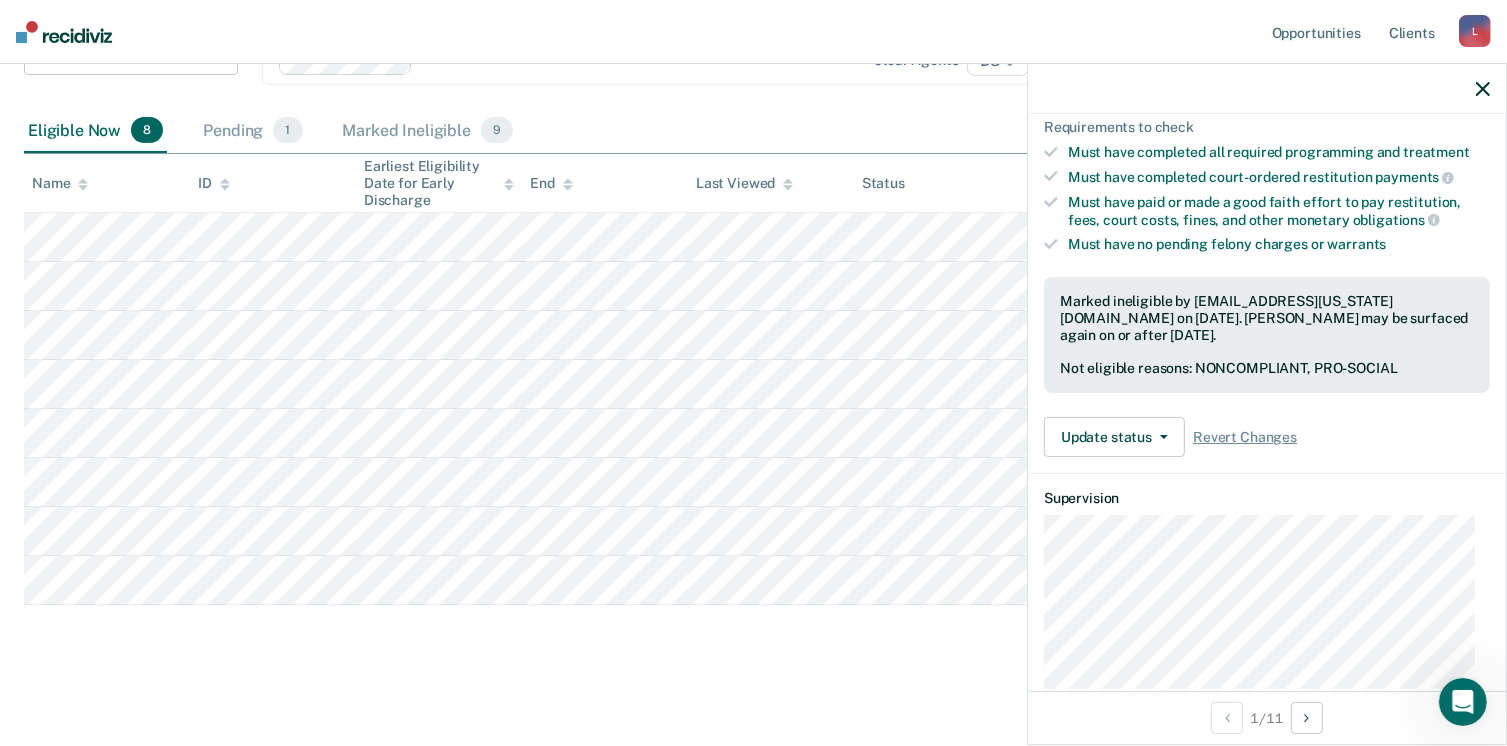 click 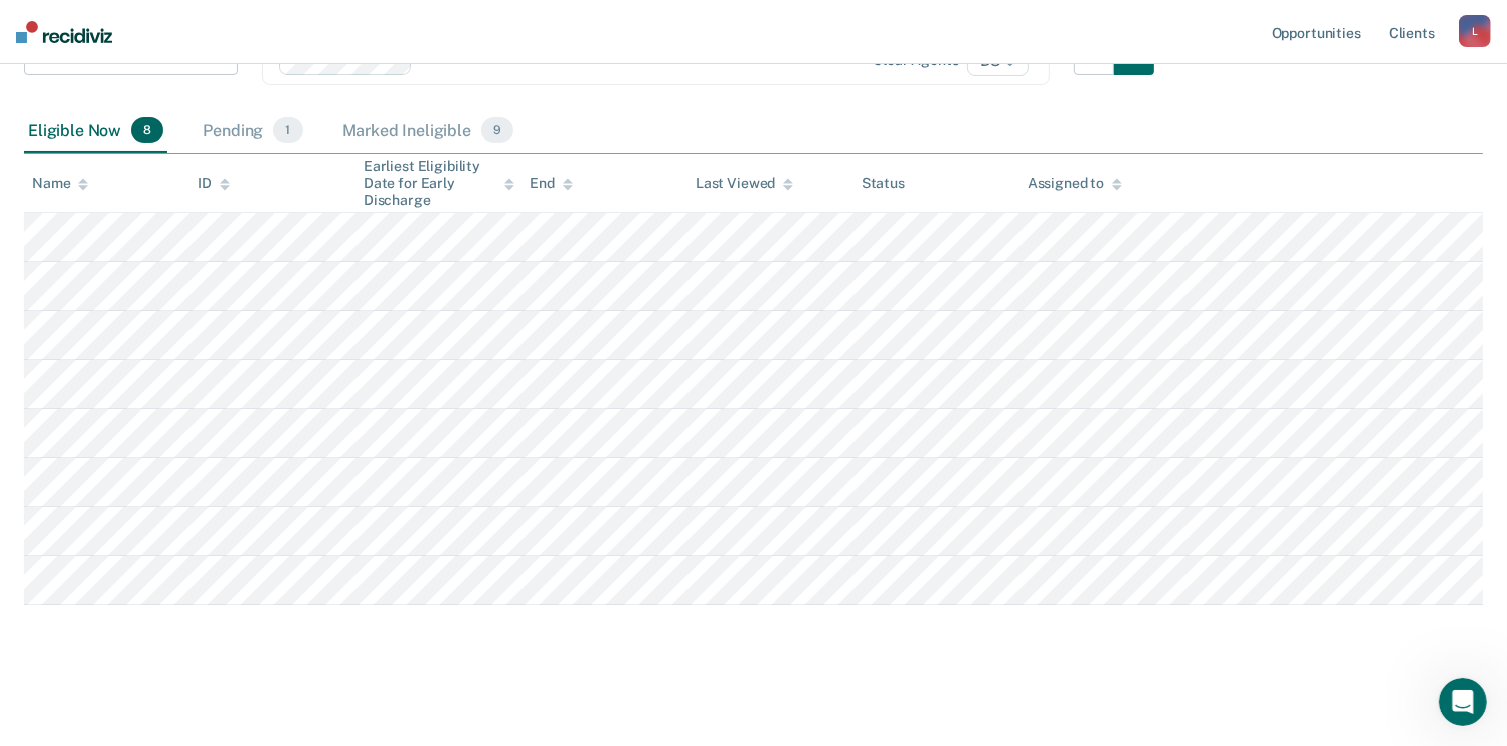 drag, startPoint x: 542, startPoint y: 101, endPoint x: 565, endPoint y: 129, distance: 36.23534 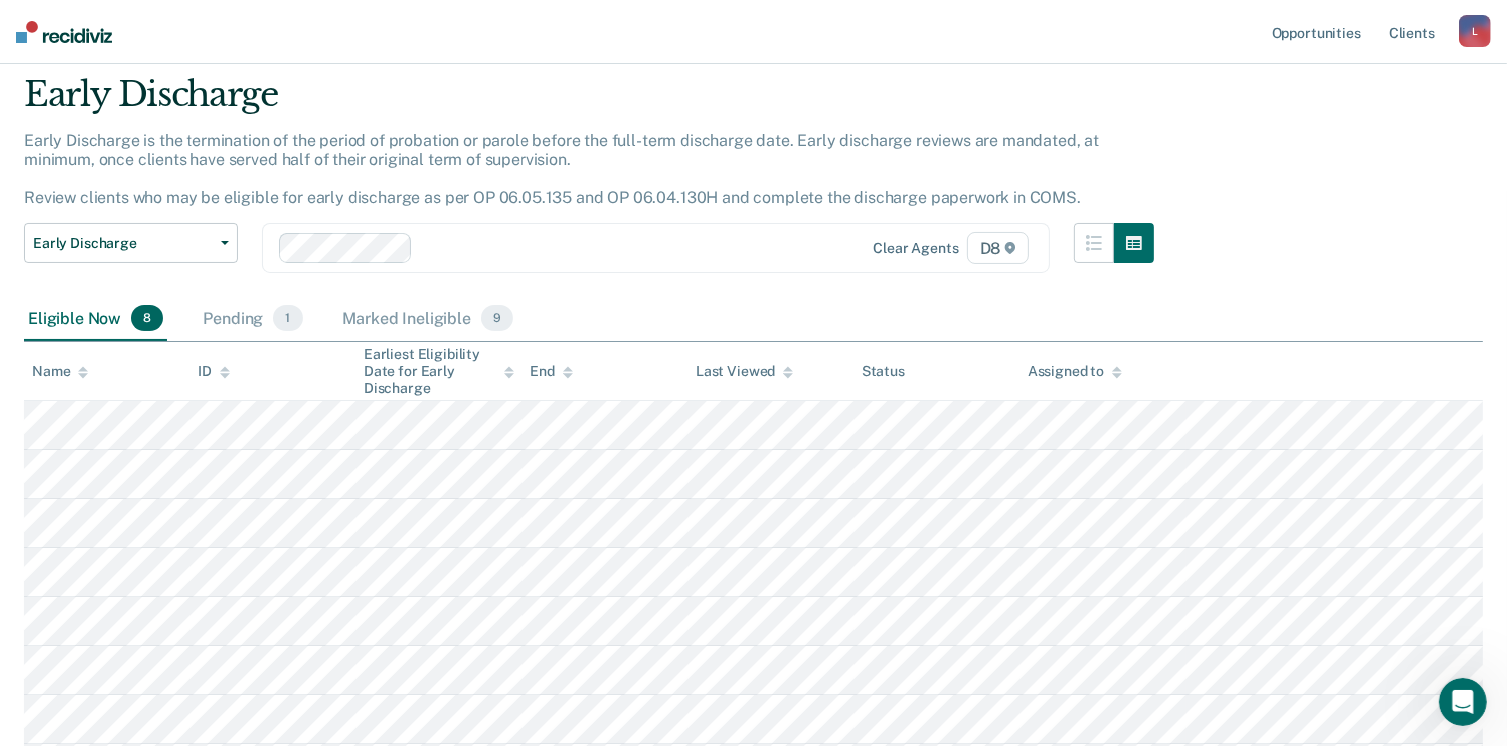 scroll, scrollTop: 0, scrollLeft: 0, axis: both 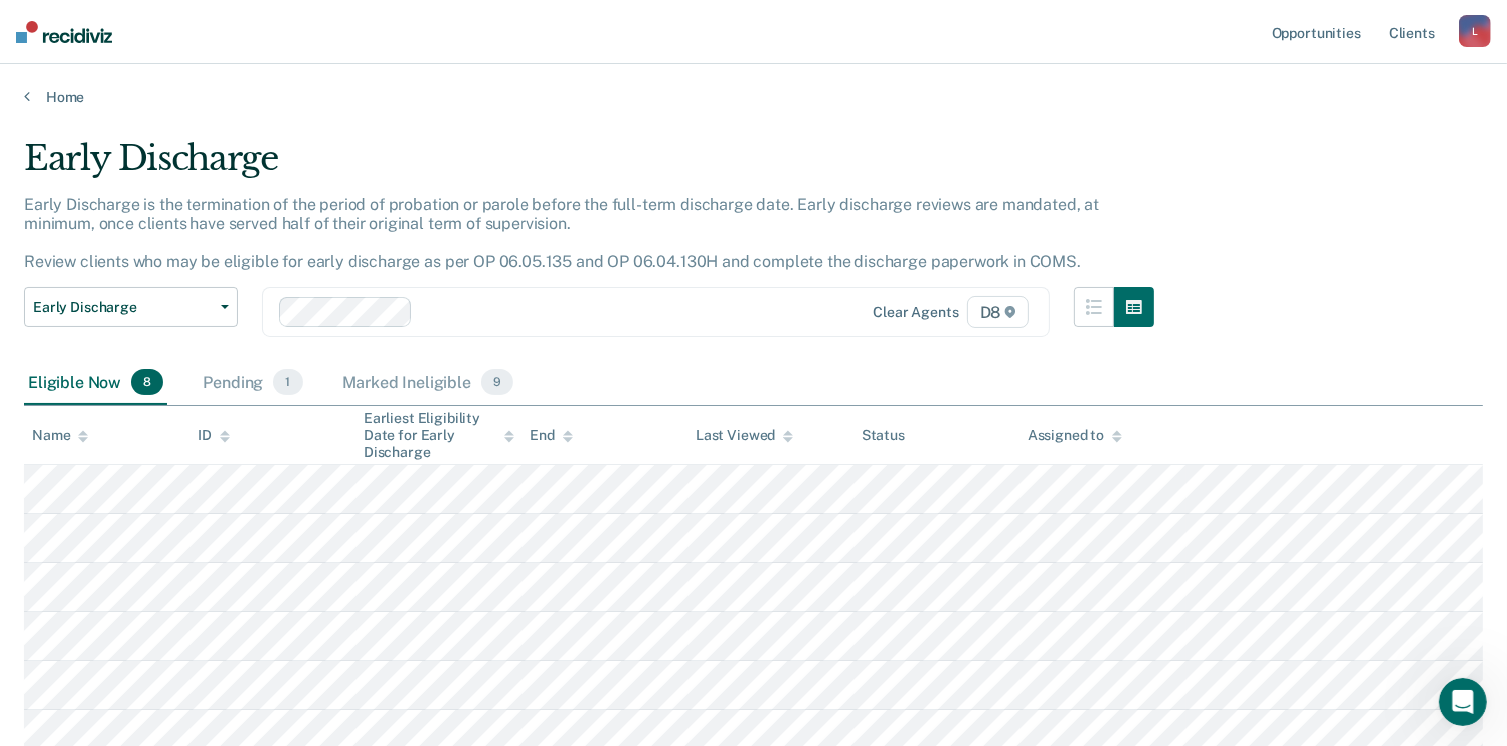 click on "Marked Ineligible 9" at bounding box center (428, 383) 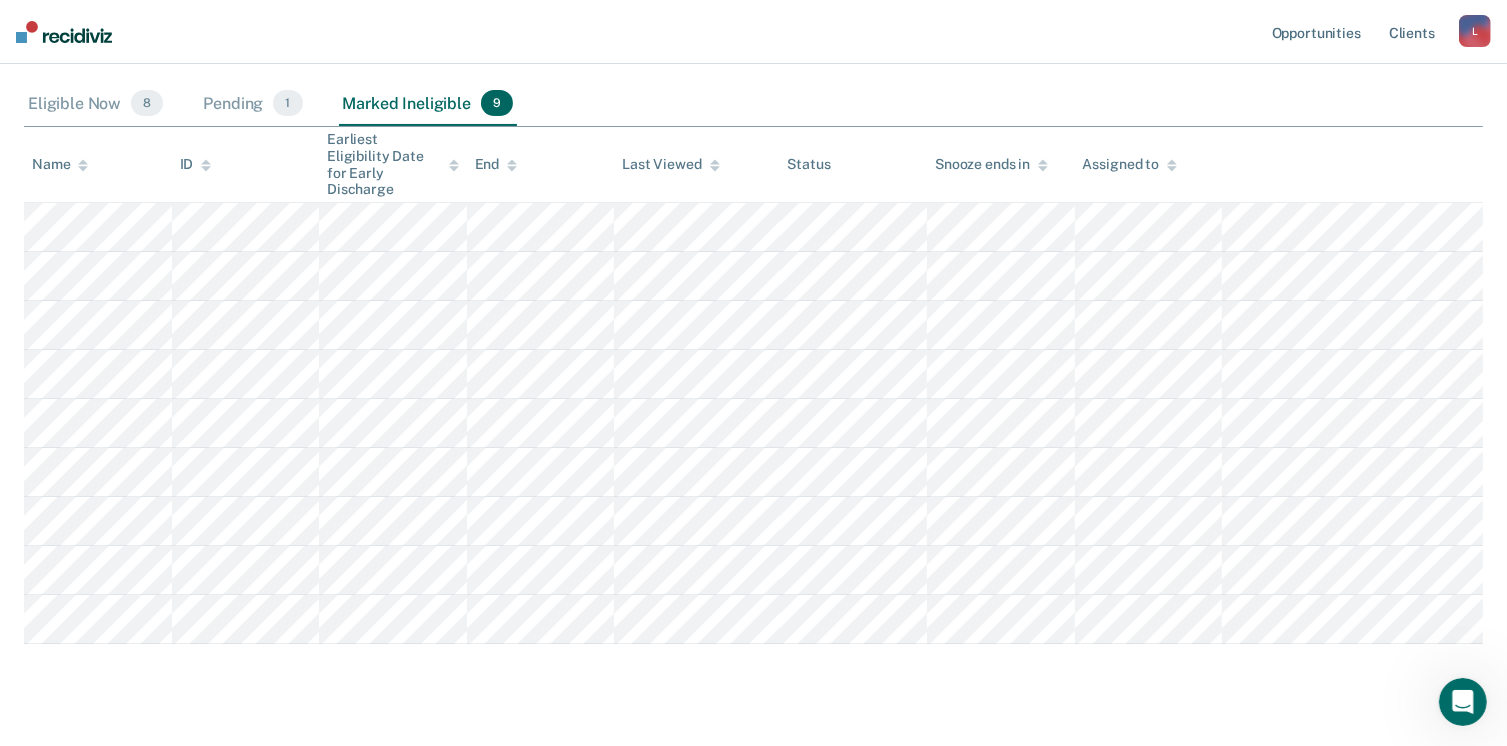 scroll, scrollTop: 300, scrollLeft: 0, axis: vertical 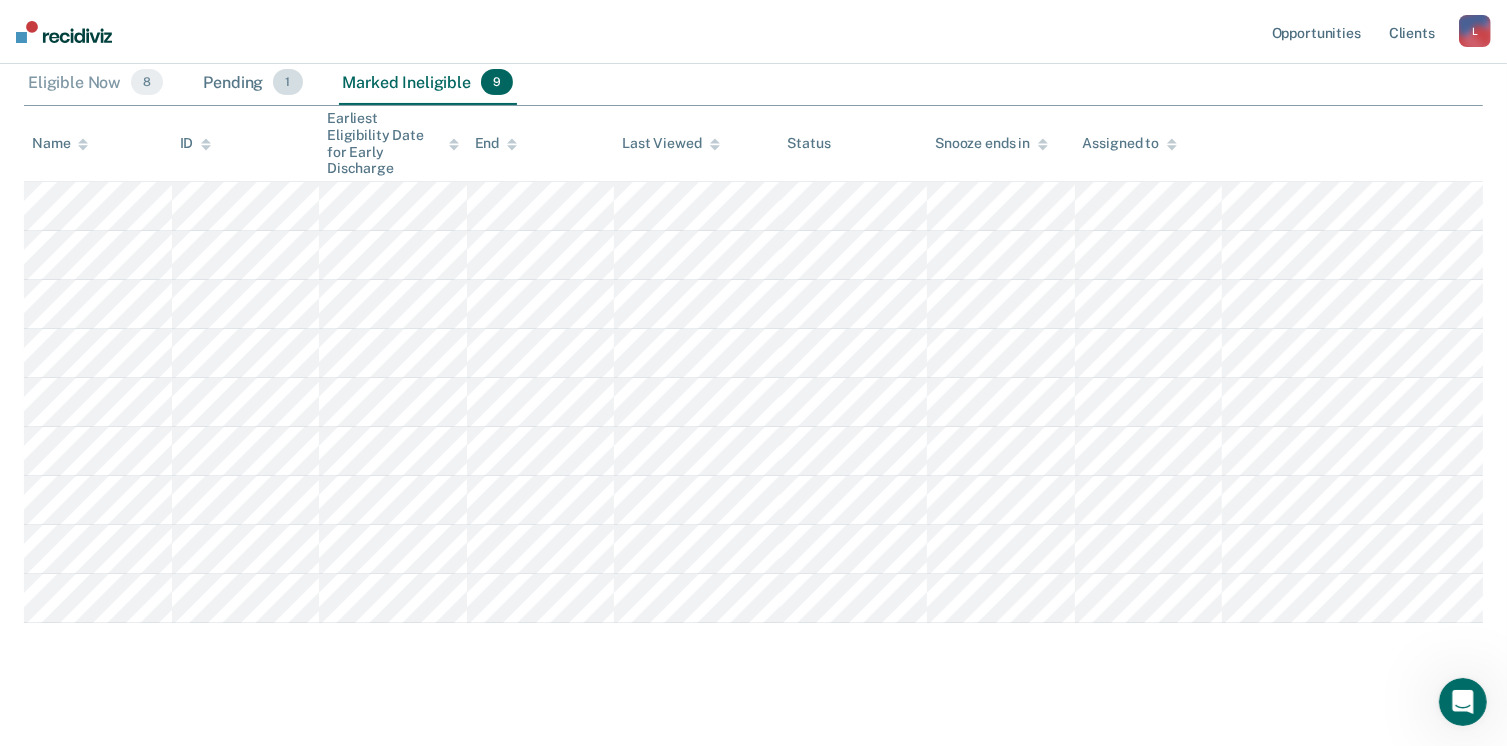 click on "Pending 1" at bounding box center [252, 83] 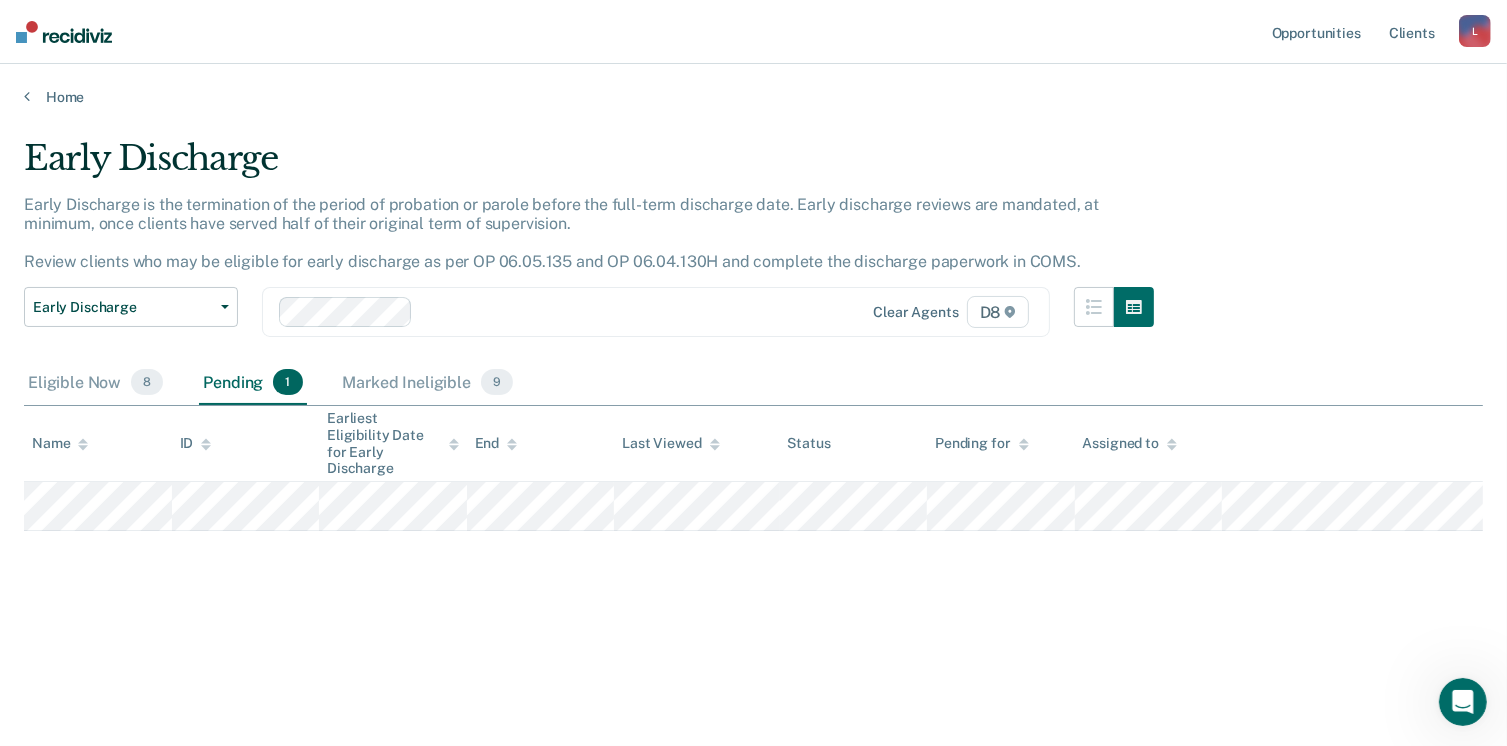 scroll, scrollTop: 0, scrollLeft: 0, axis: both 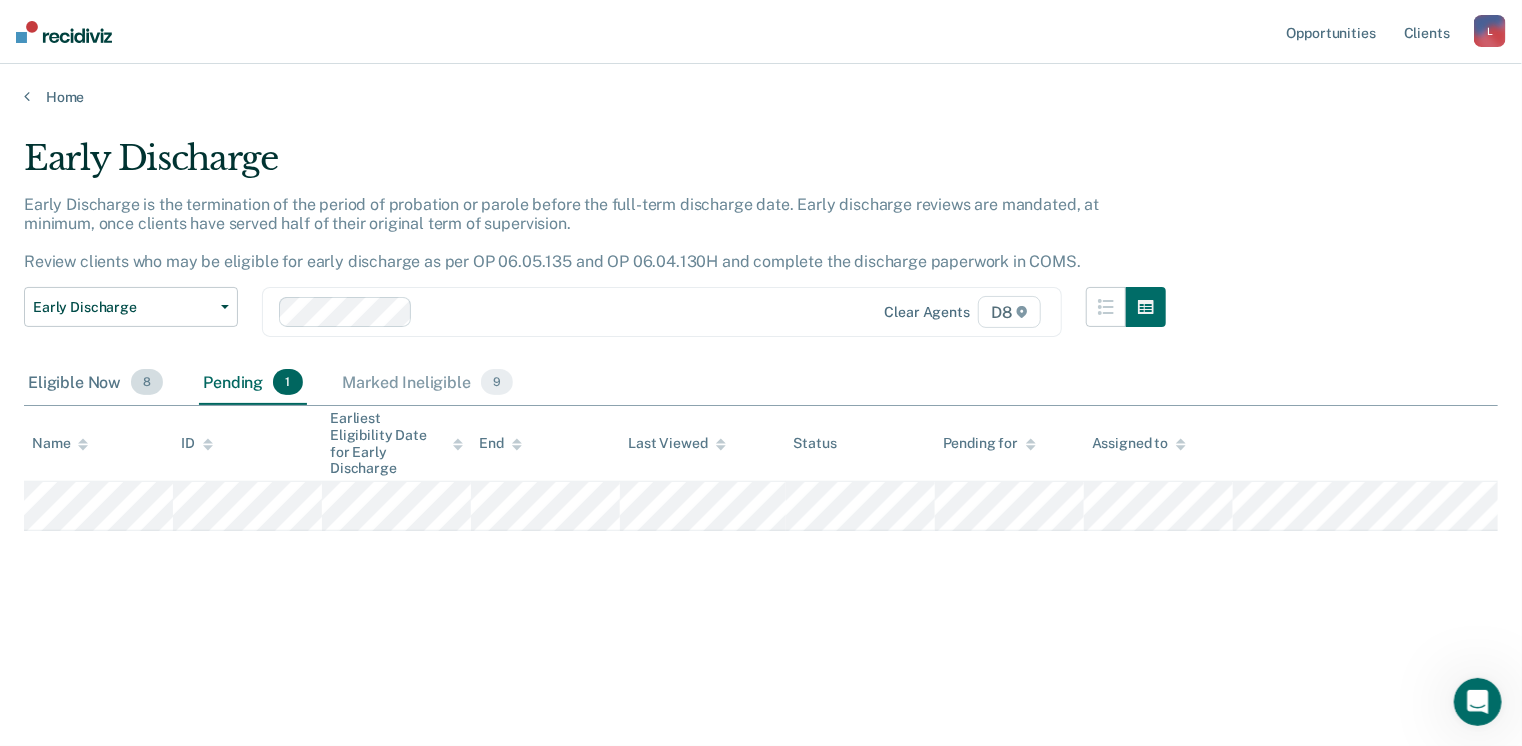 click on "Eligible Now 8" at bounding box center (95, 383) 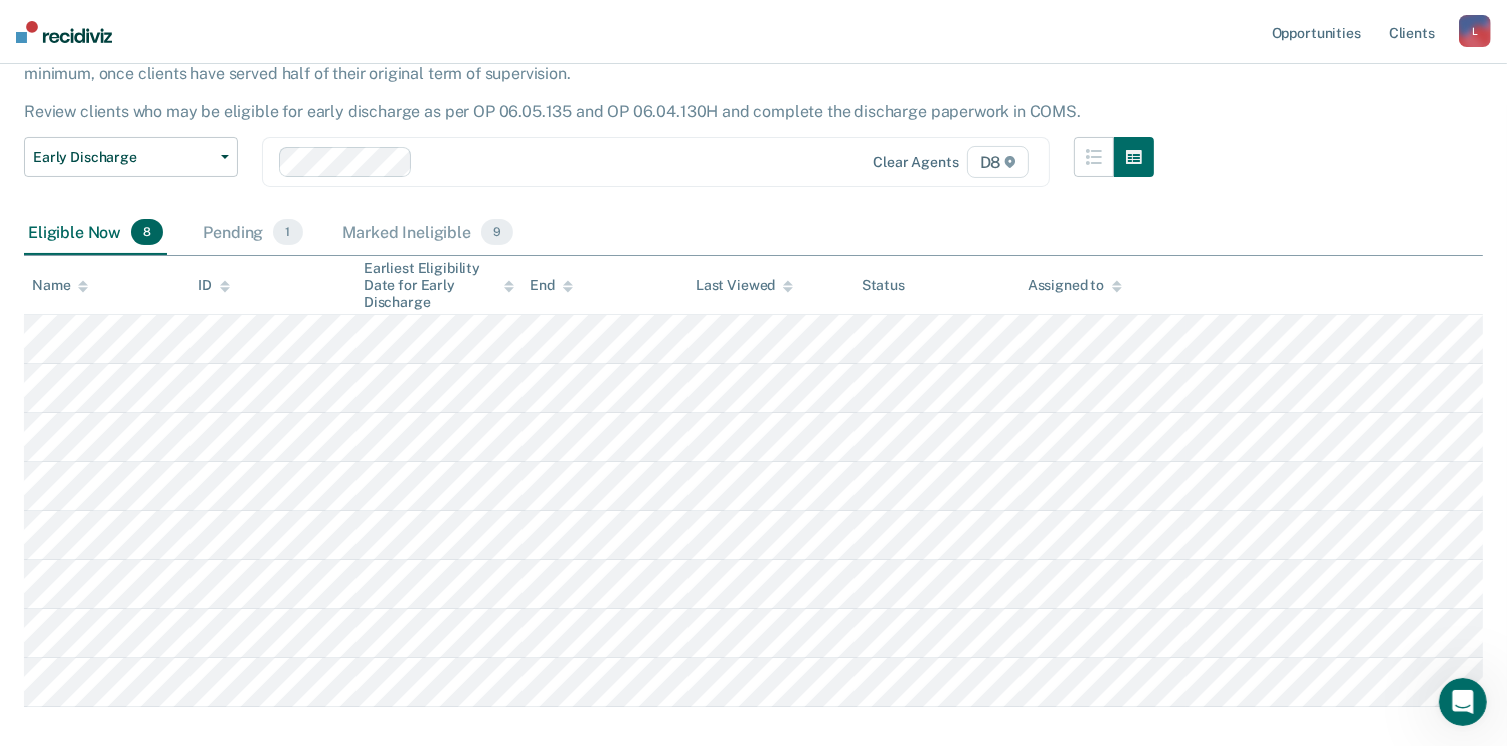 scroll, scrollTop: 200, scrollLeft: 0, axis: vertical 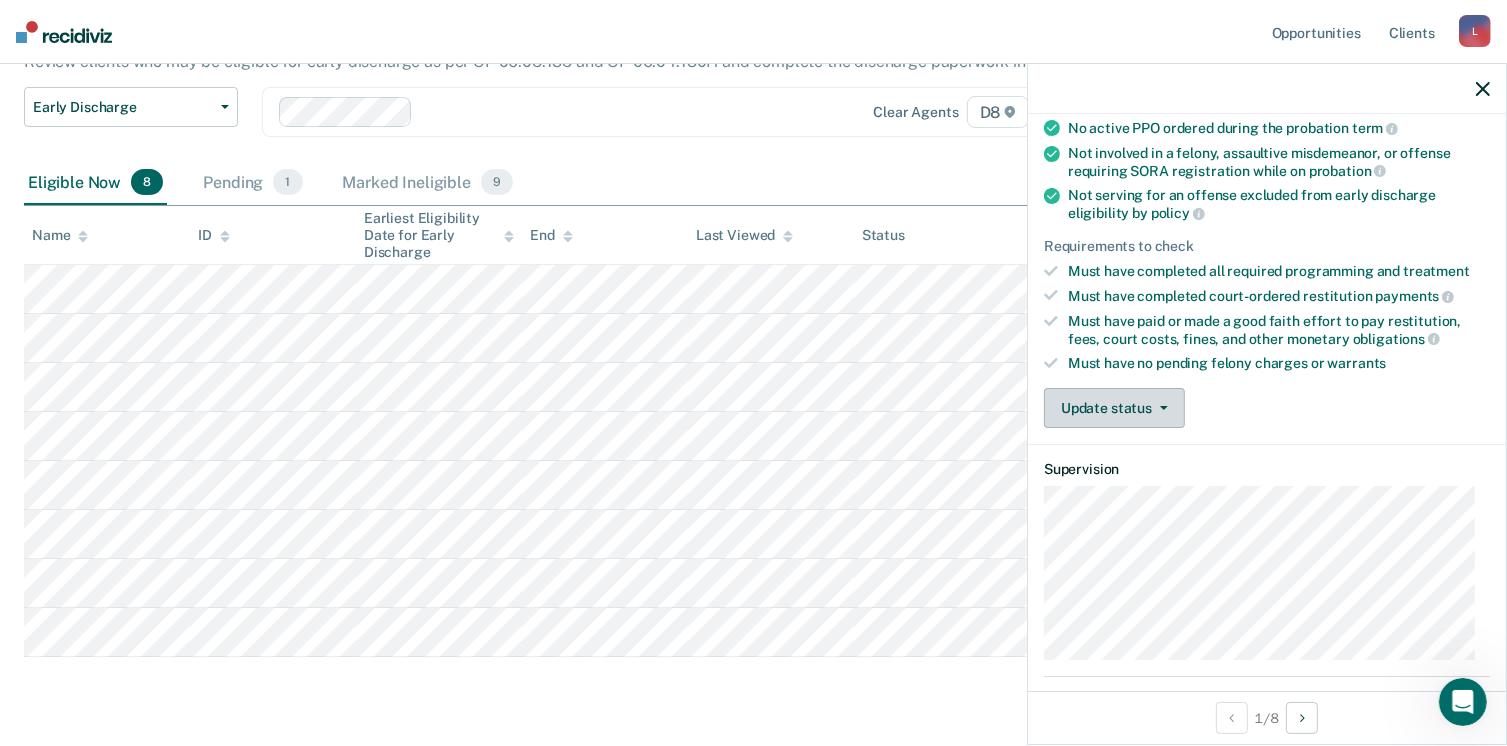 click on "Update status" at bounding box center (1114, 408) 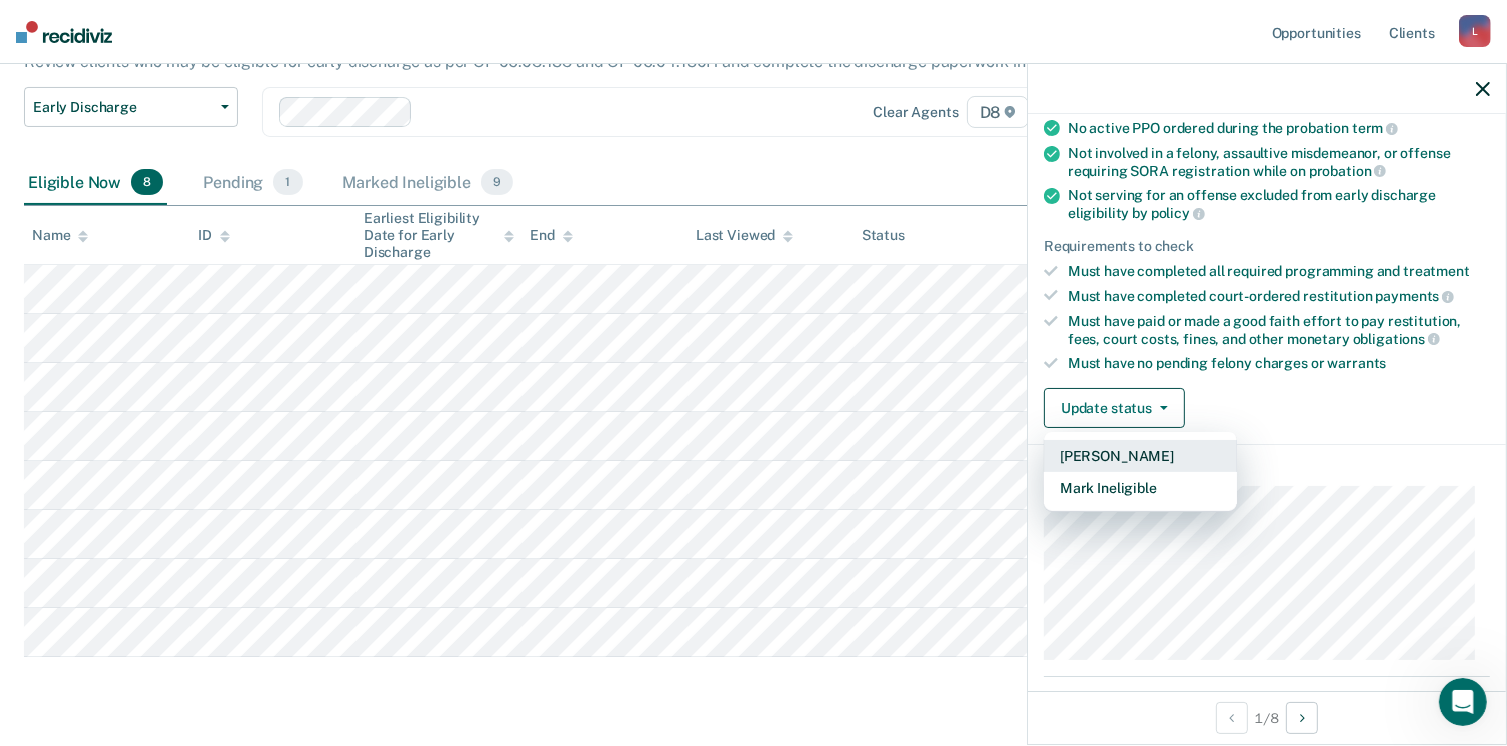 click on "[PERSON_NAME]" at bounding box center [1140, 456] 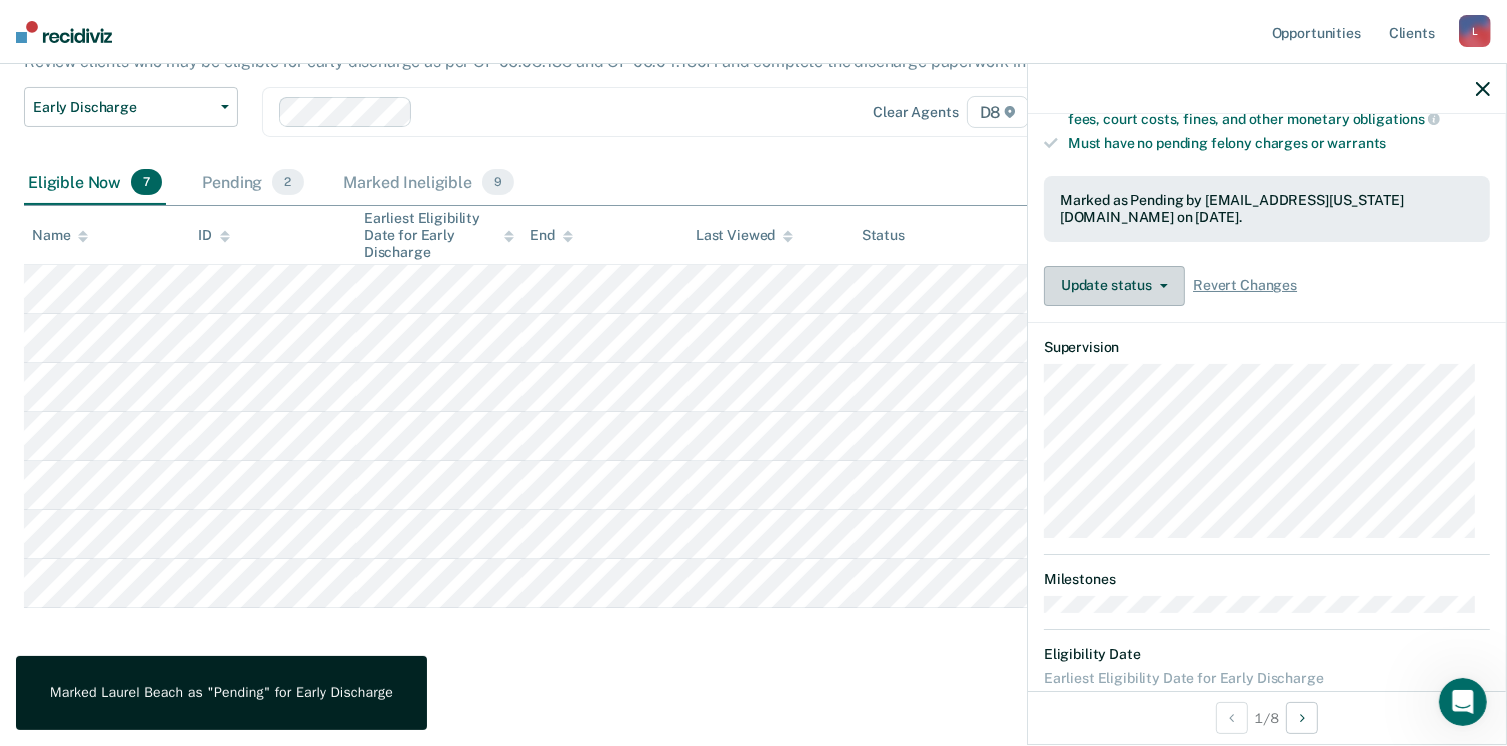scroll, scrollTop: 468, scrollLeft: 0, axis: vertical 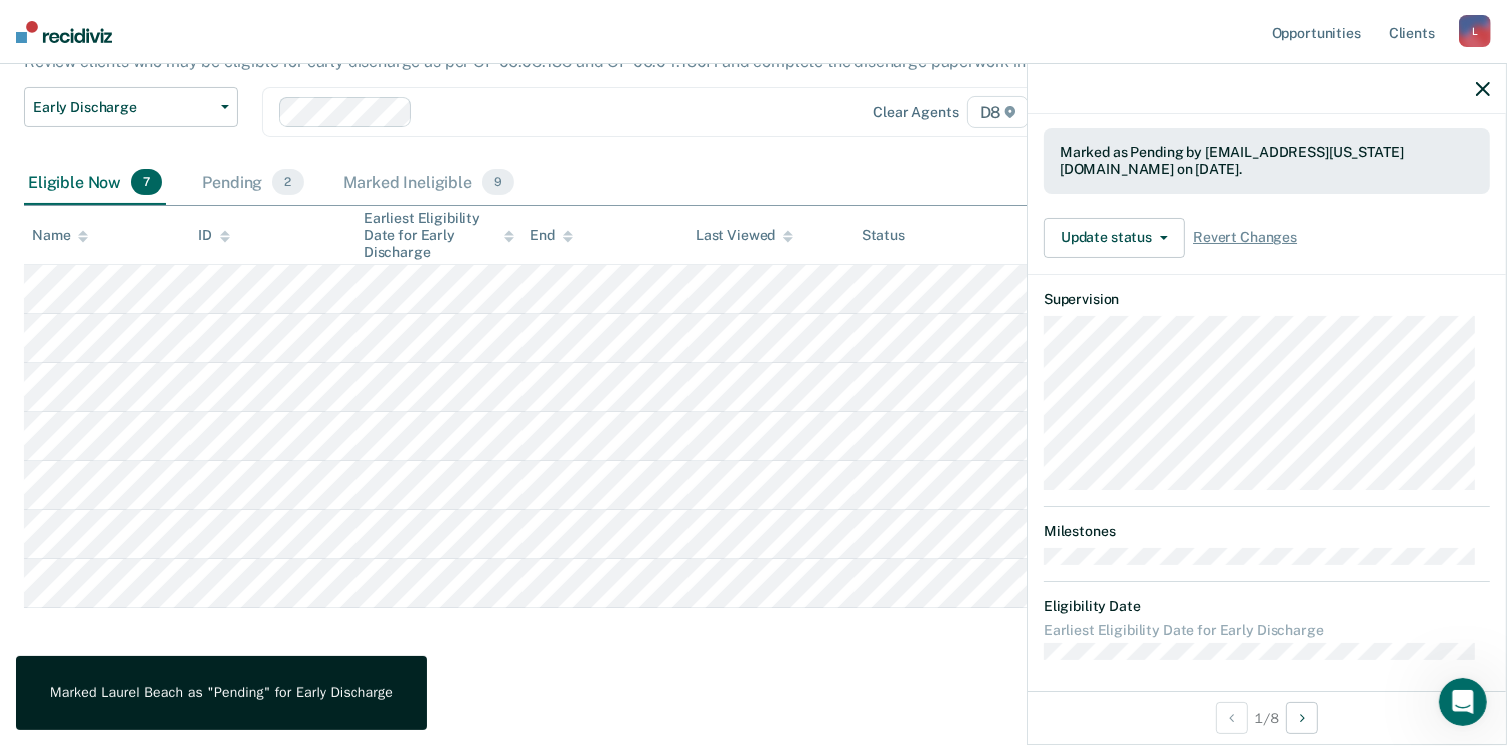 click at bounding box center [1267, 89] 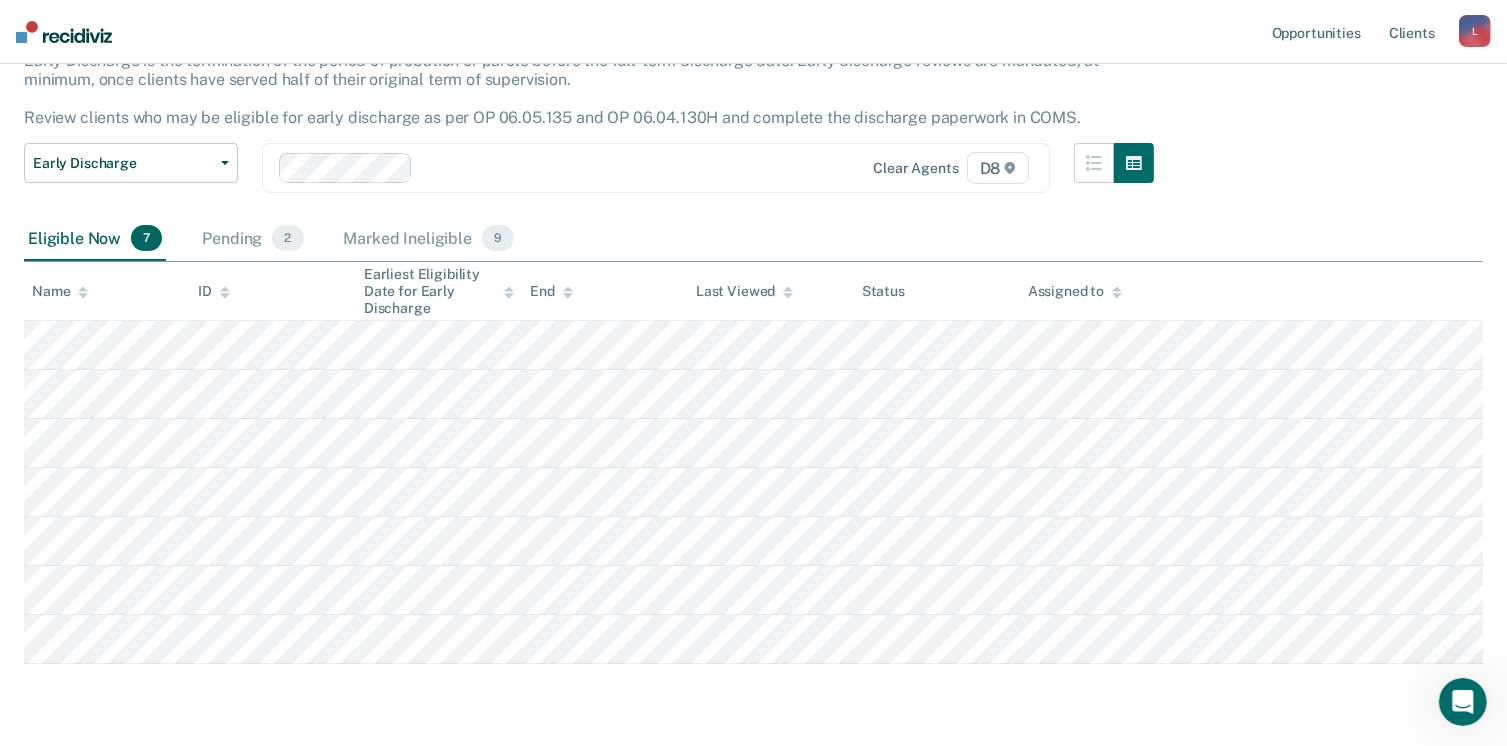 scroll, scrollTop: 100, scrollLeft: 0, axis: vertical 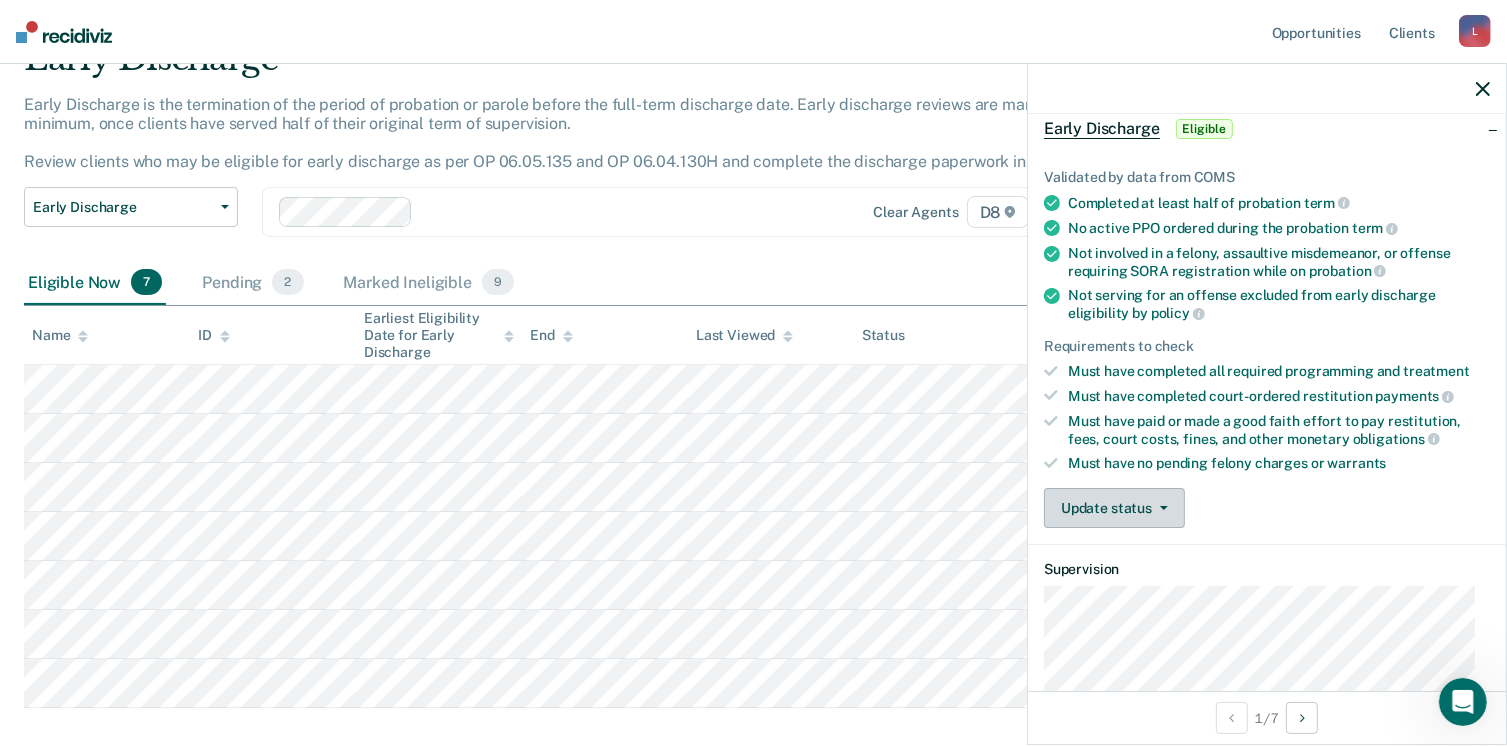 click on "Update status" at bounding box center [1114, 508] 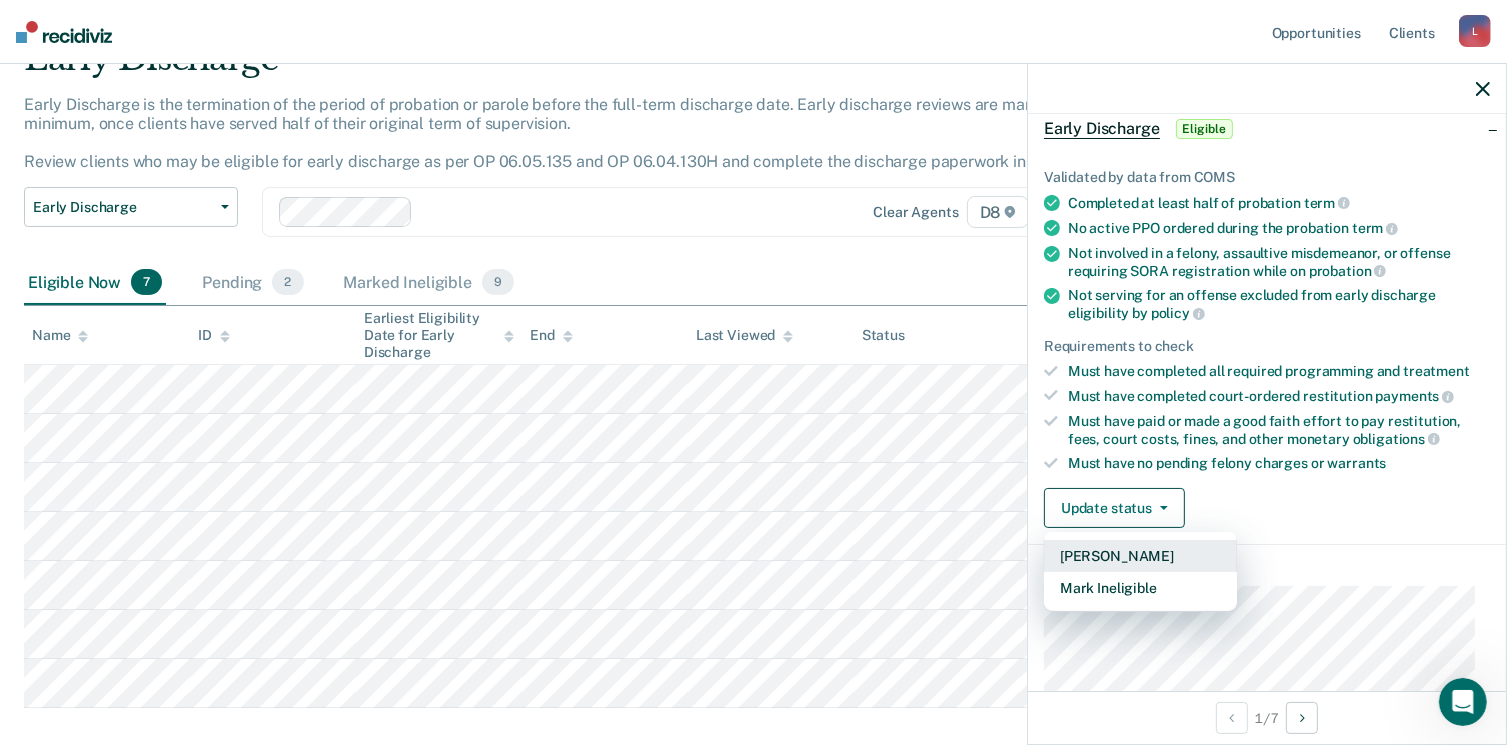 click on "[PERSON_NAME]" at bounding box center (1140, 556) 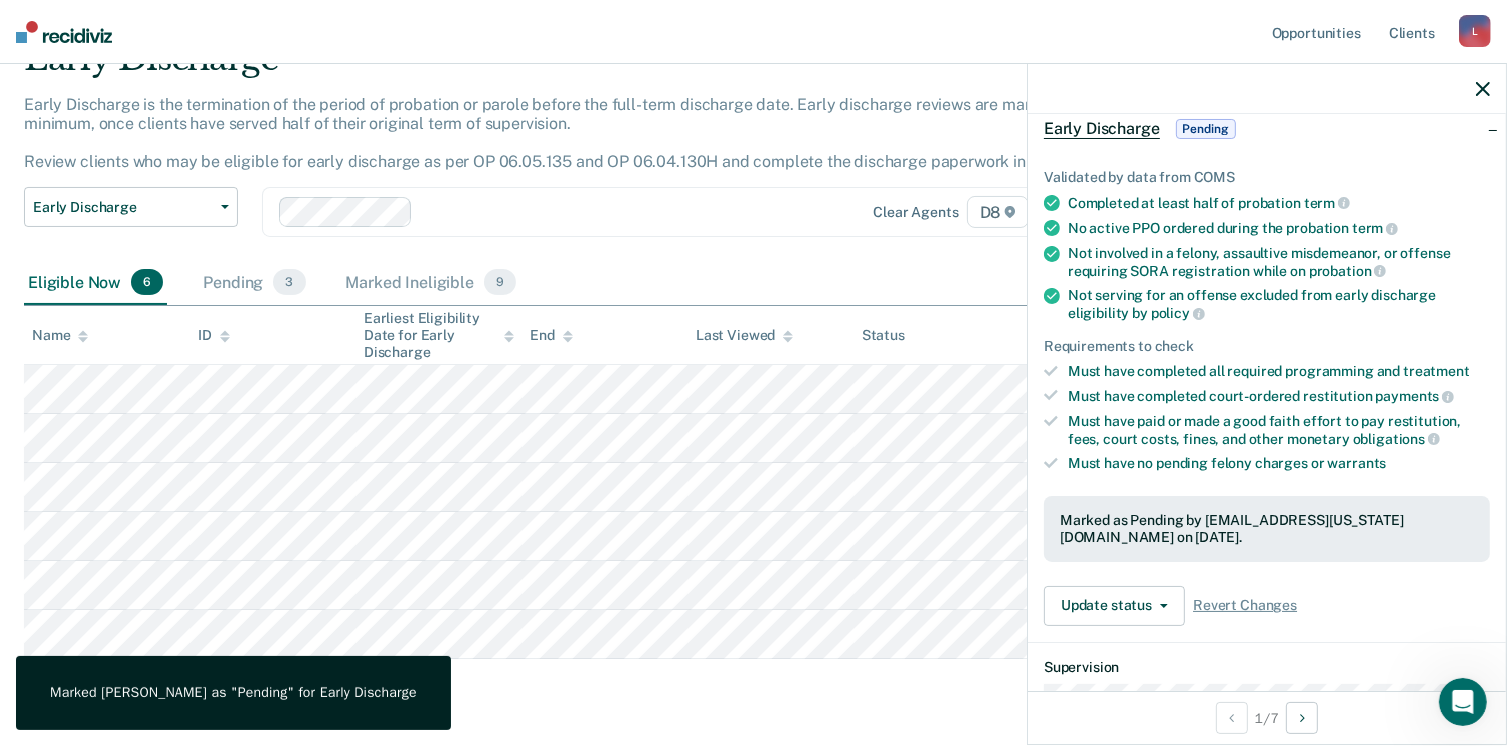 click on "Clear   agents D8" at bounding box center [656, 212] 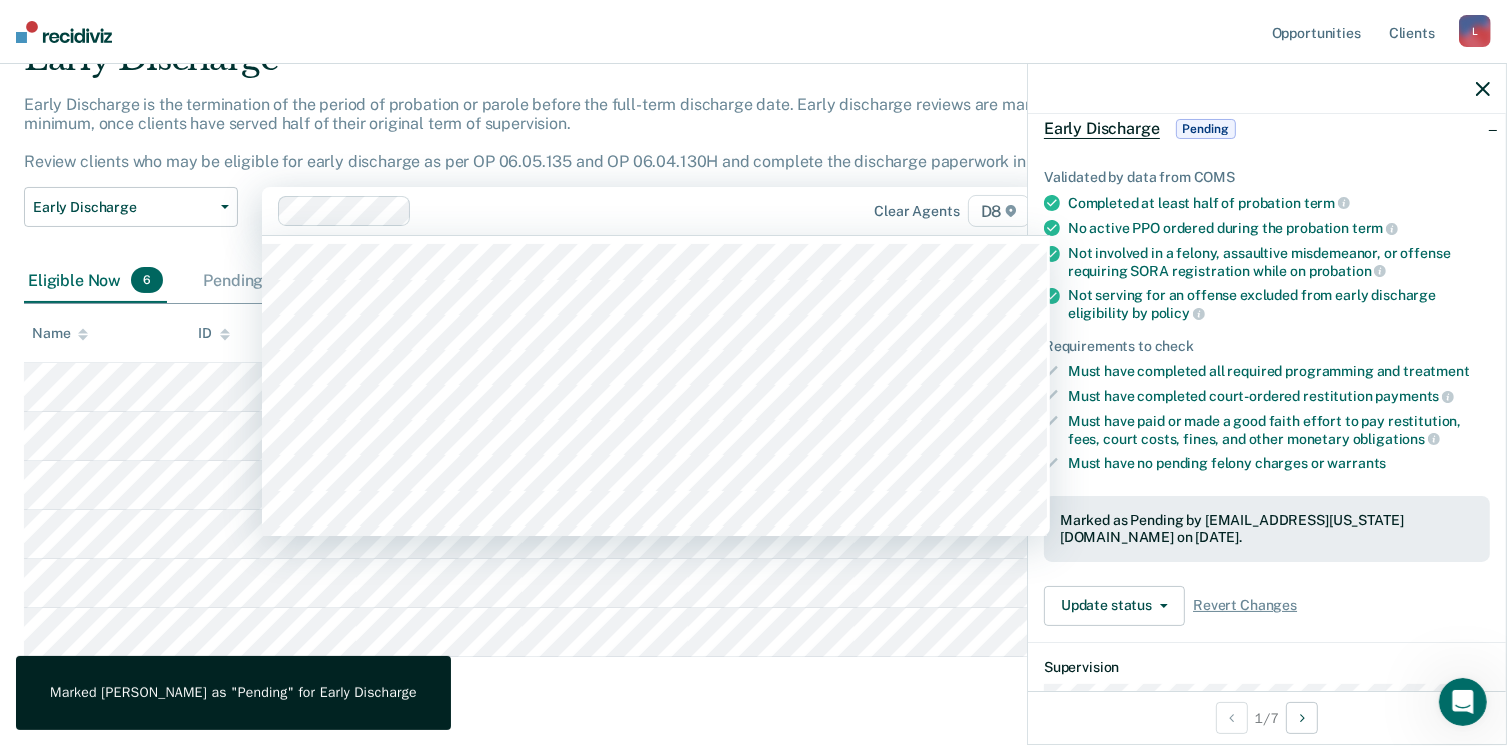 click on "Clear   agents D8" at bounding box center (656, 211) 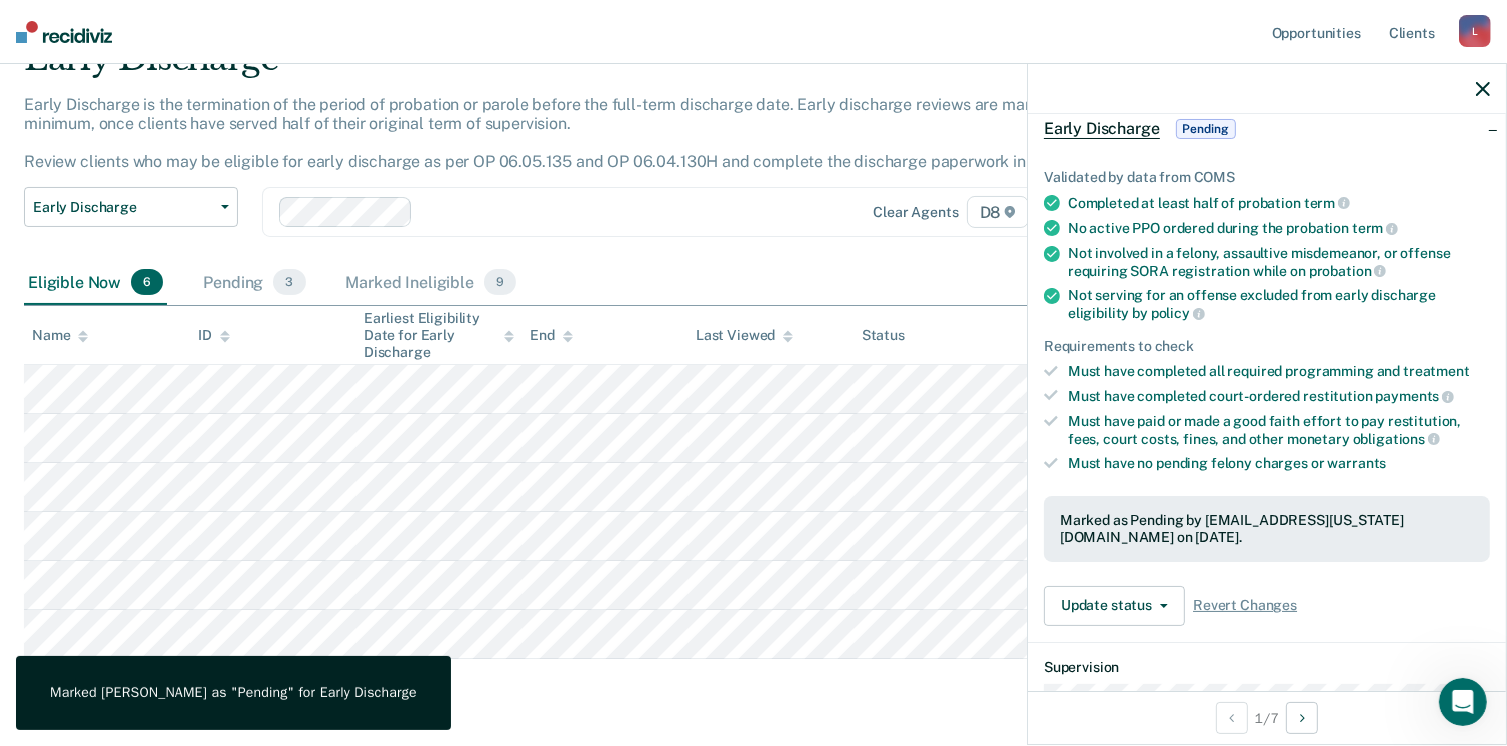 click on "Eligible Now 6 Pending 3 Marked Ineligible 9" at bounding box center (753, 283) 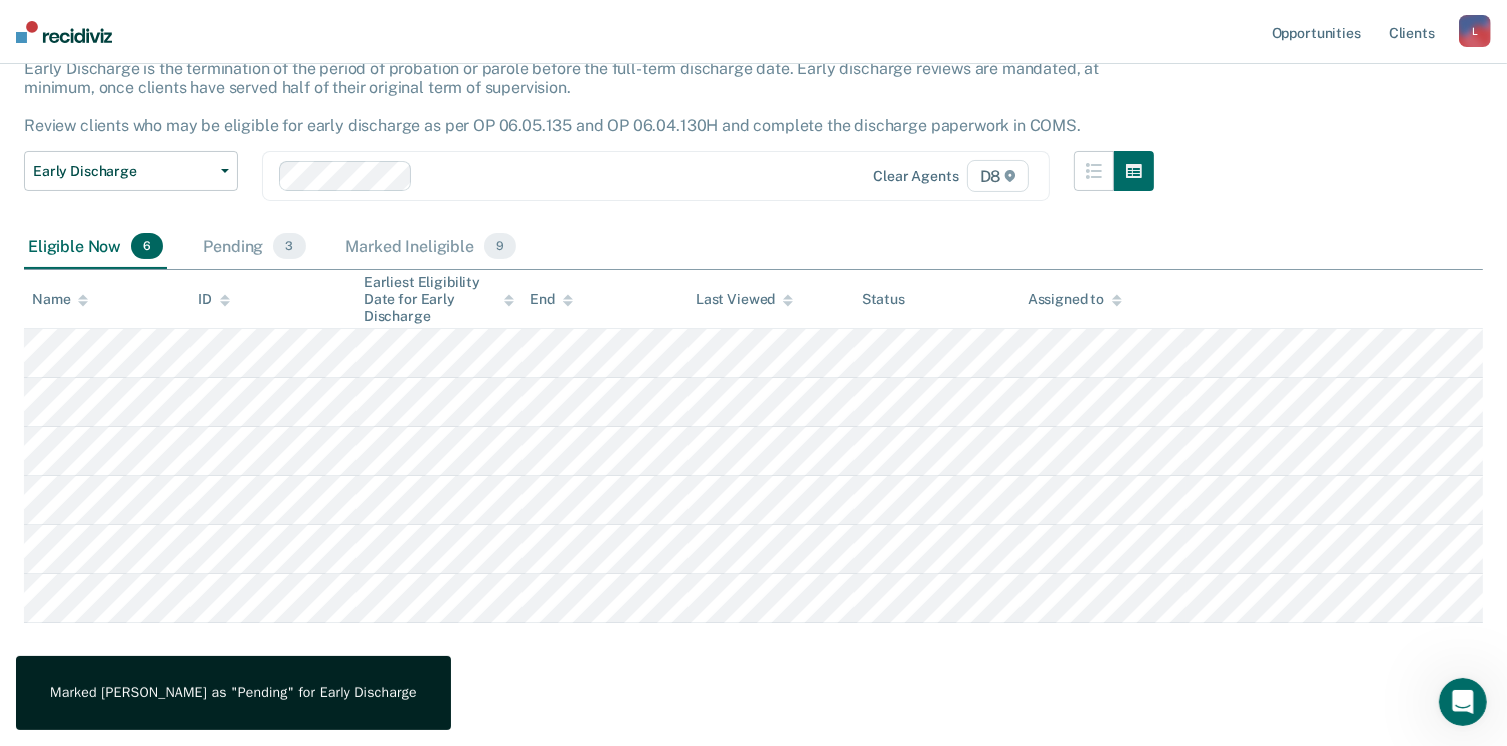 scroll, scrollTop: 155, scrollLeft: 0, axis: vertical 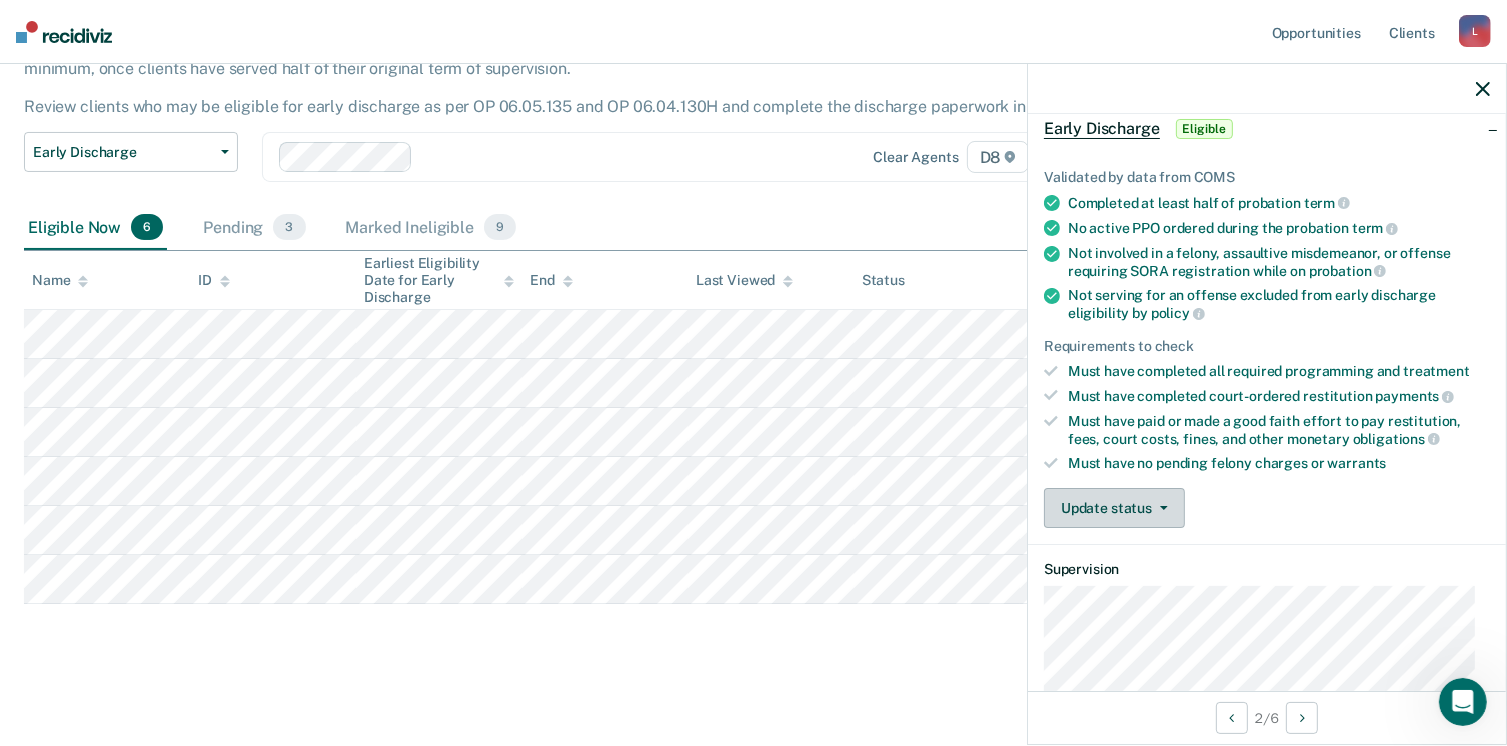 click on "Update status" at bounding box center [1114, 508] 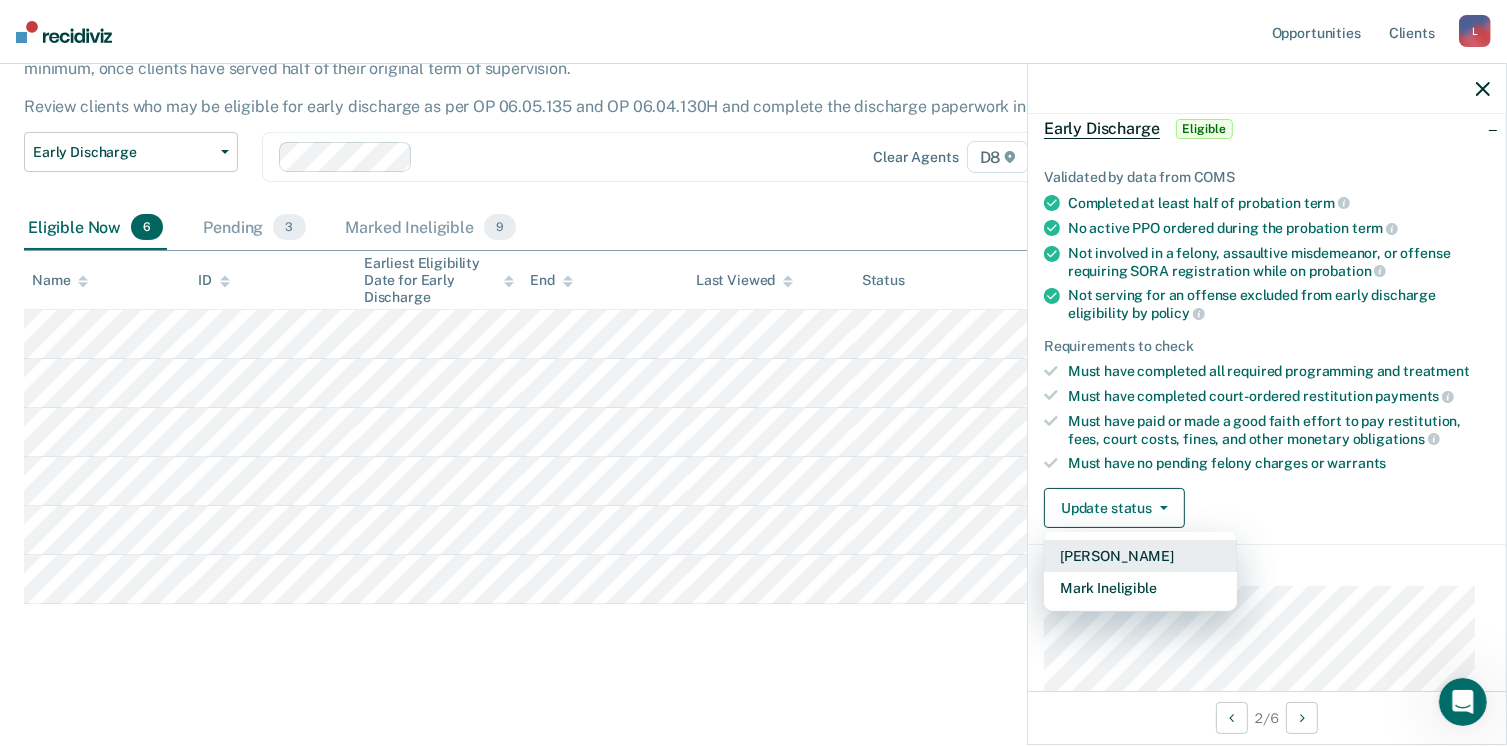 click on "[PERSON_NAME]" at bounding box center (1140, 556) 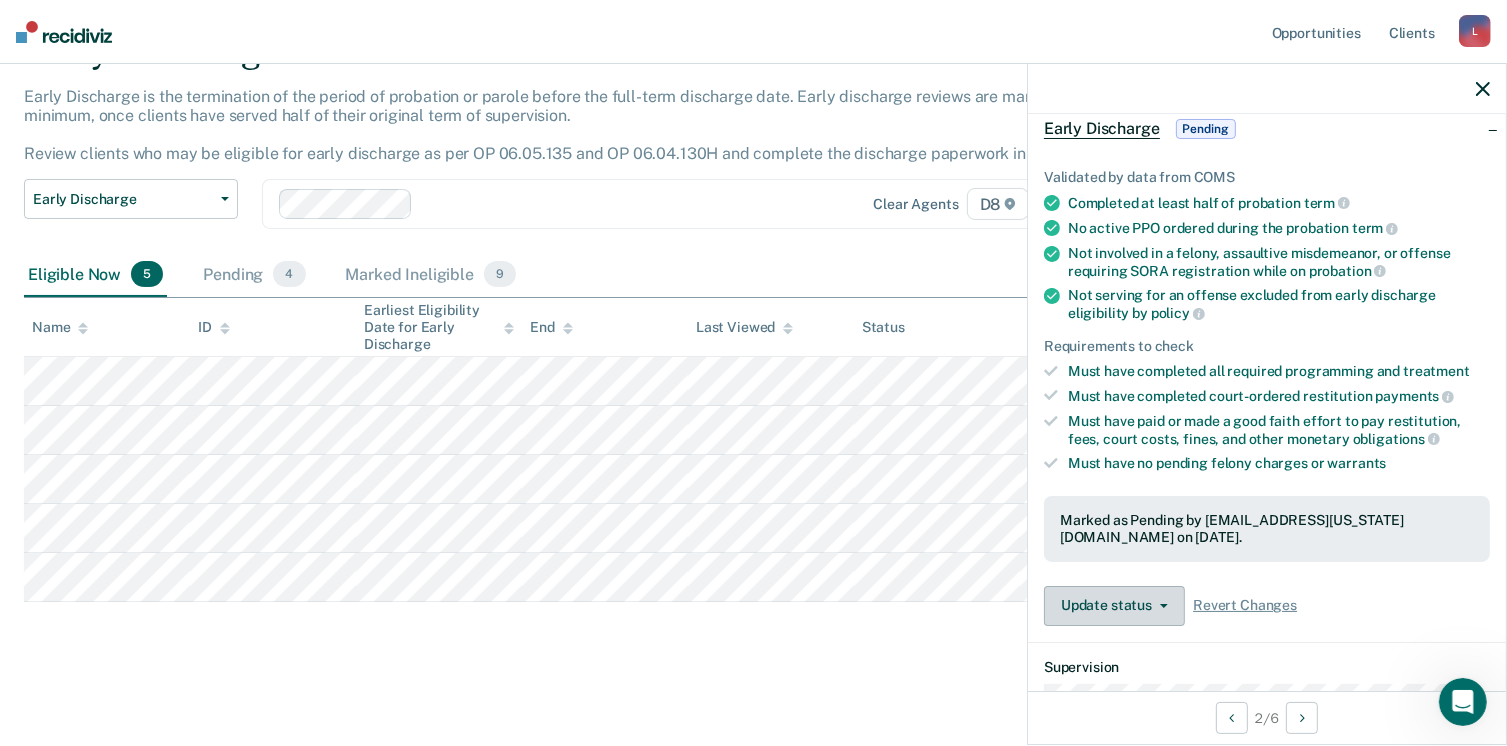 scroll, scrollTop: 105, scrollLeft: 0, axis: vertical 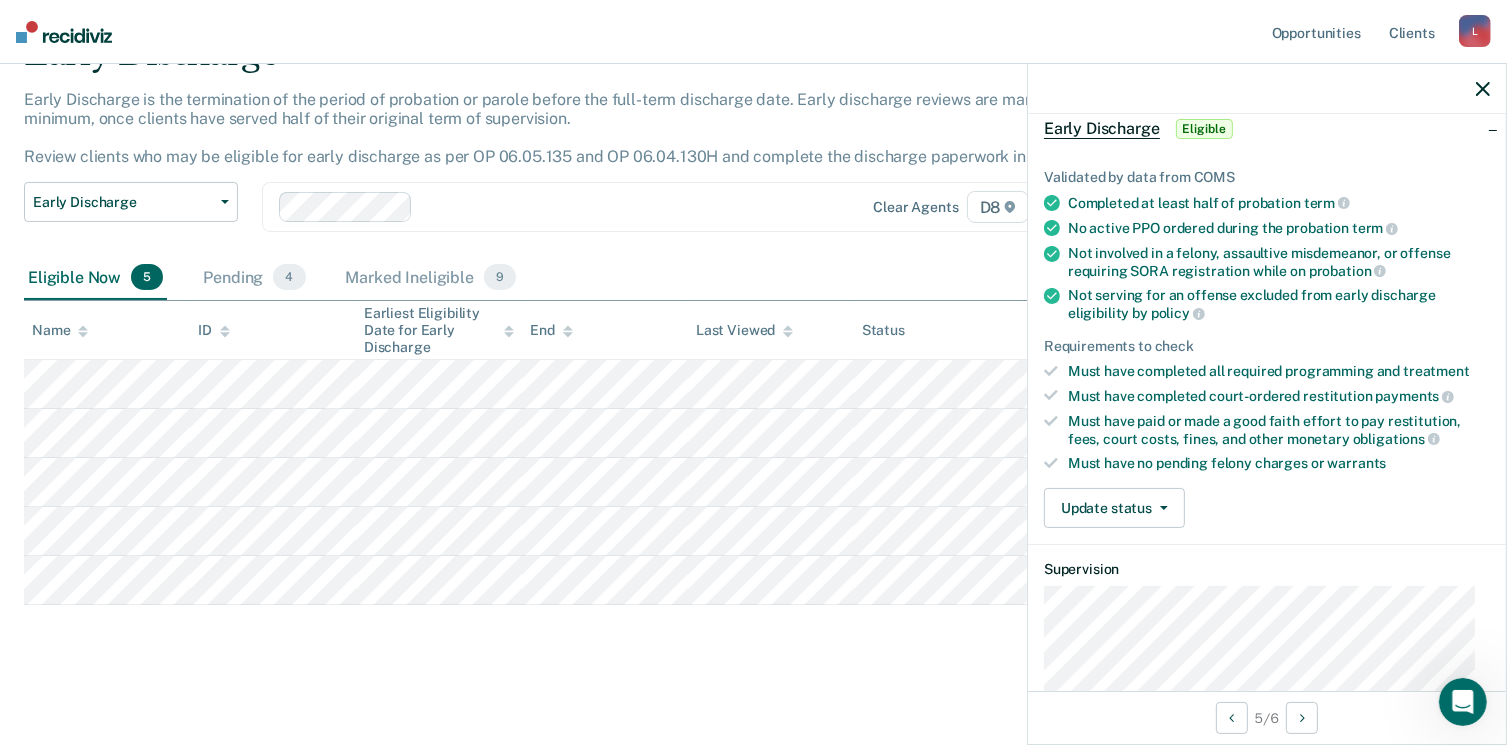 click on "Early Discharge   Early Discharge is the termination of the period of probation or parole before the full-term discharge date. Early discharge reviews are mandated, at minimum, once clients have served half of their original term of supervision. Review clients who may be eligible for early discharge as per OP 06.05.135 and OP 06.04.130H and complete the discharge paperwork in COMS. Early Discharge Classification Review Early Discharge Minimum Telephone Reporting Overdue for Discharge Supervision Level Mismatch Clear   agents D8   Eligible Now 5 Pending 4 Marked Ineligible 9
To pick up a draggable item, press the space bar.
While dragging, use the arrow keys to move the item.
Press space again to drop the item in its new position, or press escape to cancel.
Name ID Earliest Eligibility Date for Early Discharge End Last Viewed Status Assigned to" at bounding box center (753, 372) 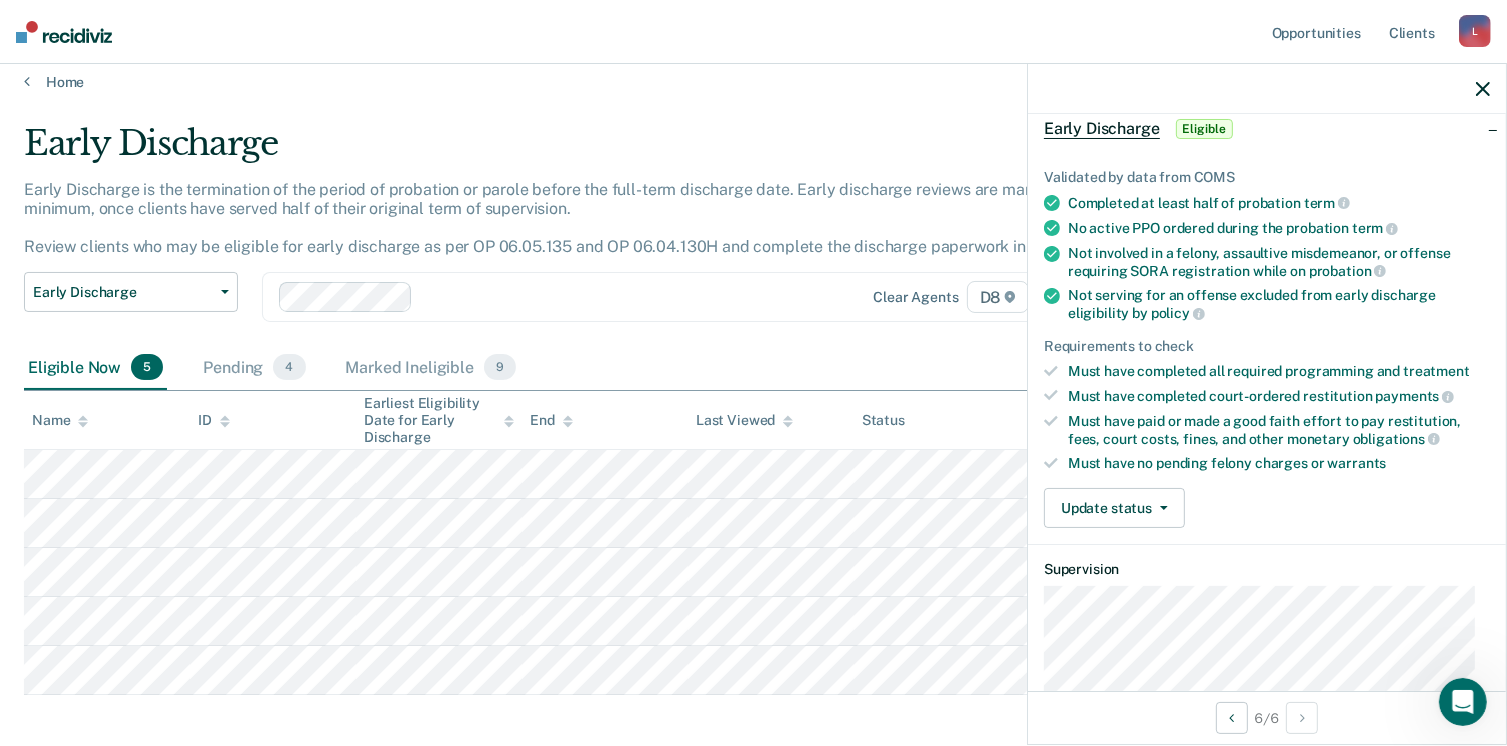 scroll, scrollTop: 0, scrollLeft: 0, axis: both 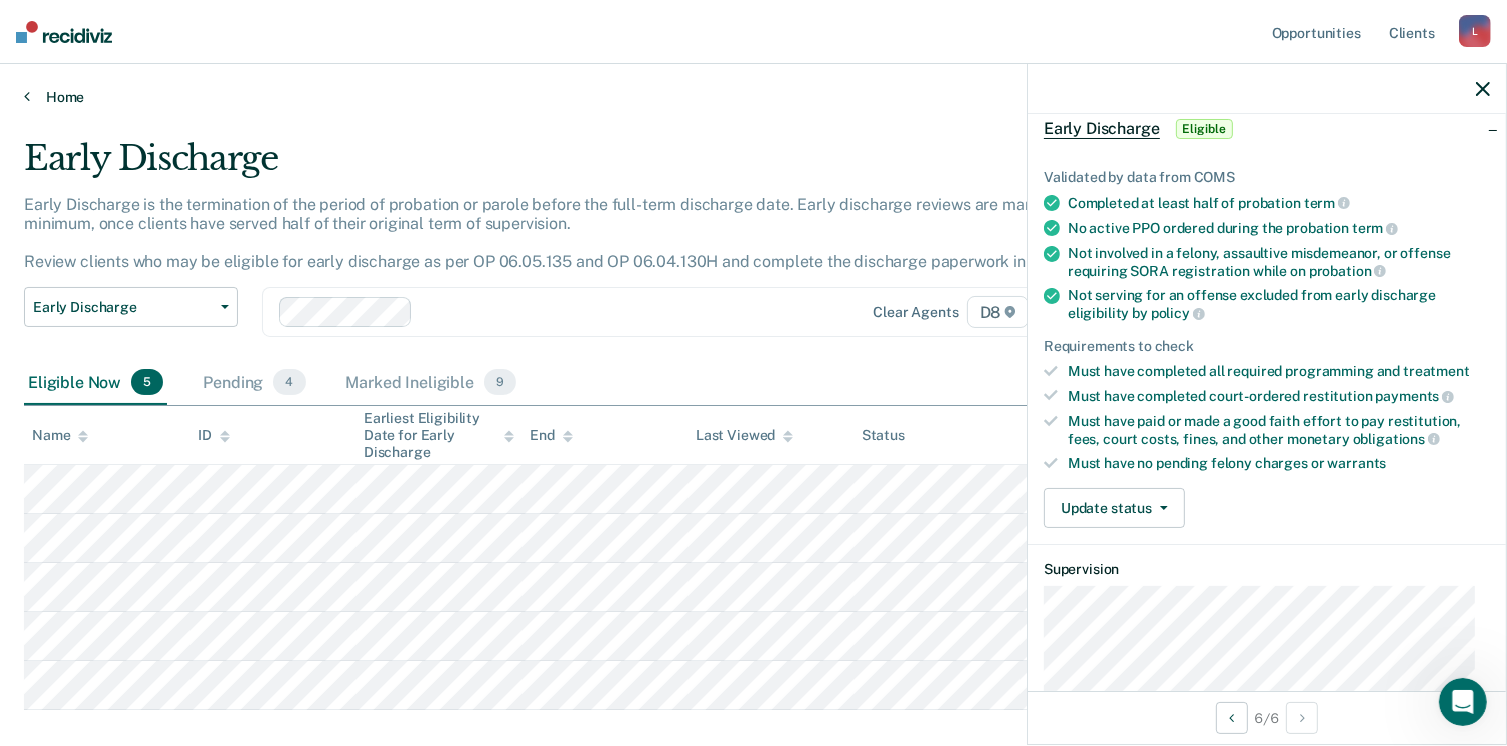click on "Home" at bounding box center (753, 97) 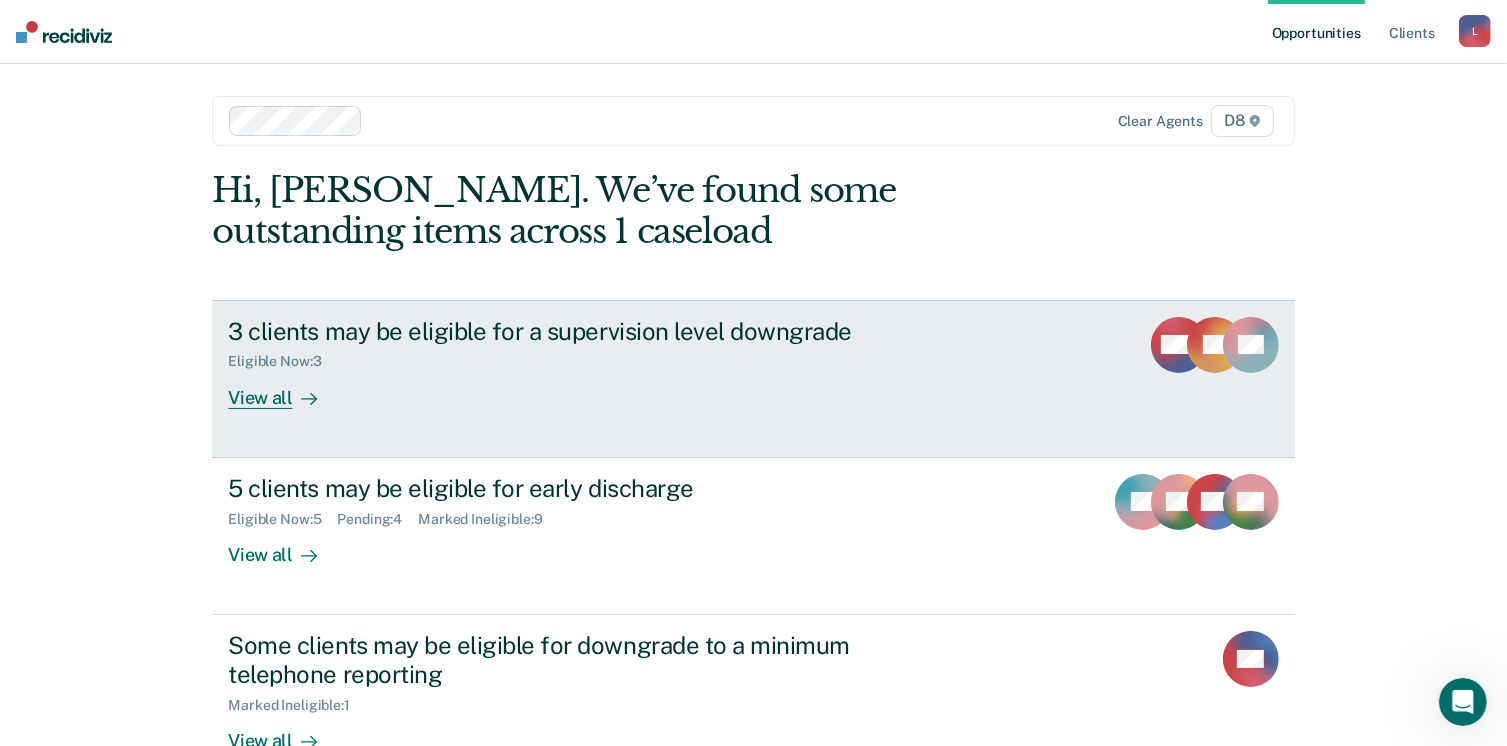 click on "3 clients may be eligible for a supervision level downgrade Eligible Now :  3 View all" at bounding box center (603, 363) 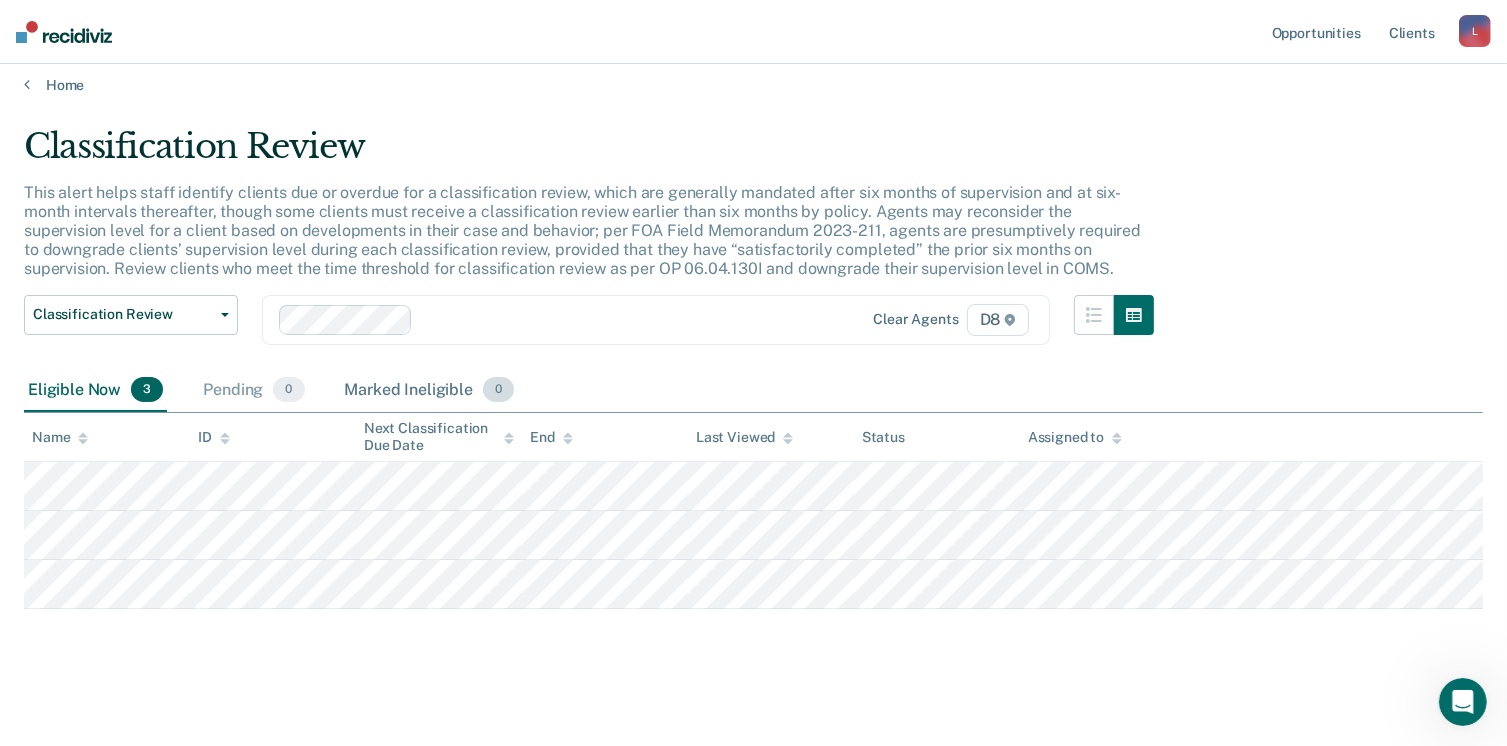 scroll, scrollTop: 16, scrollLeft: 0, axis: vertical 